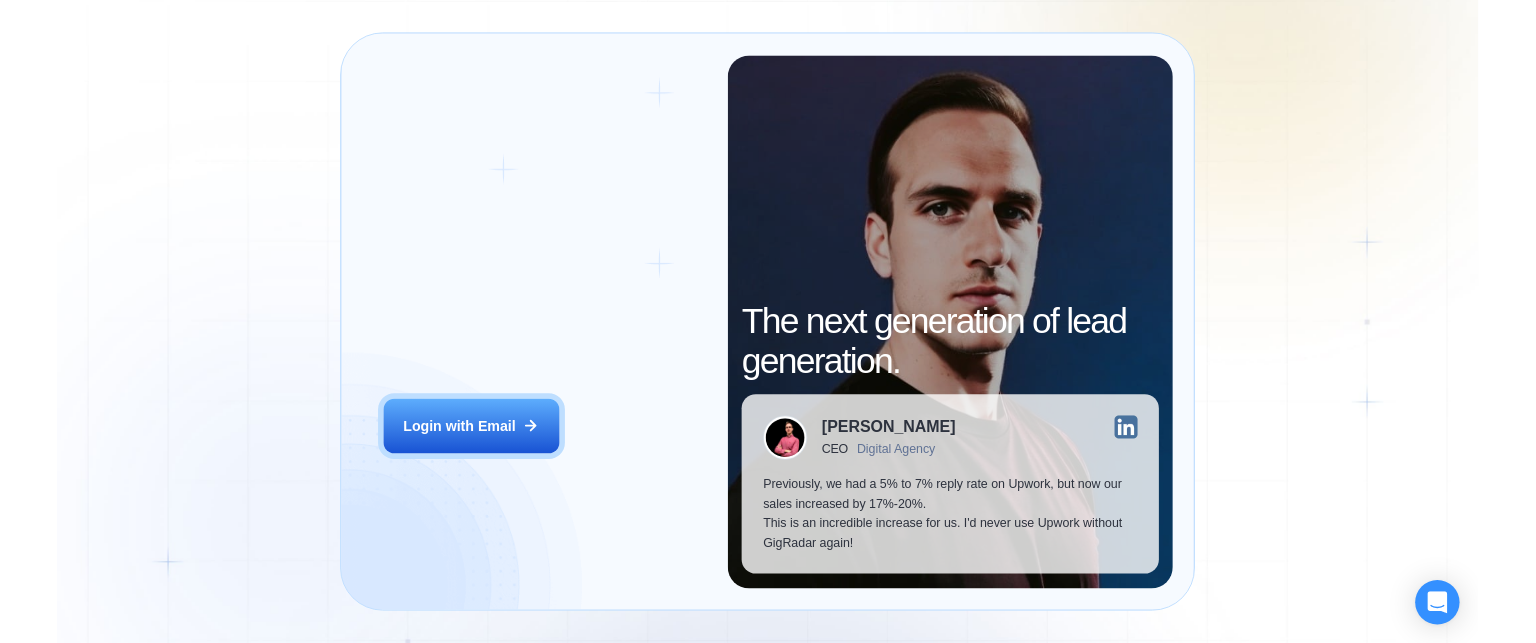 scroll, scrollTop: 0, scrollLeft: 0, axis: both 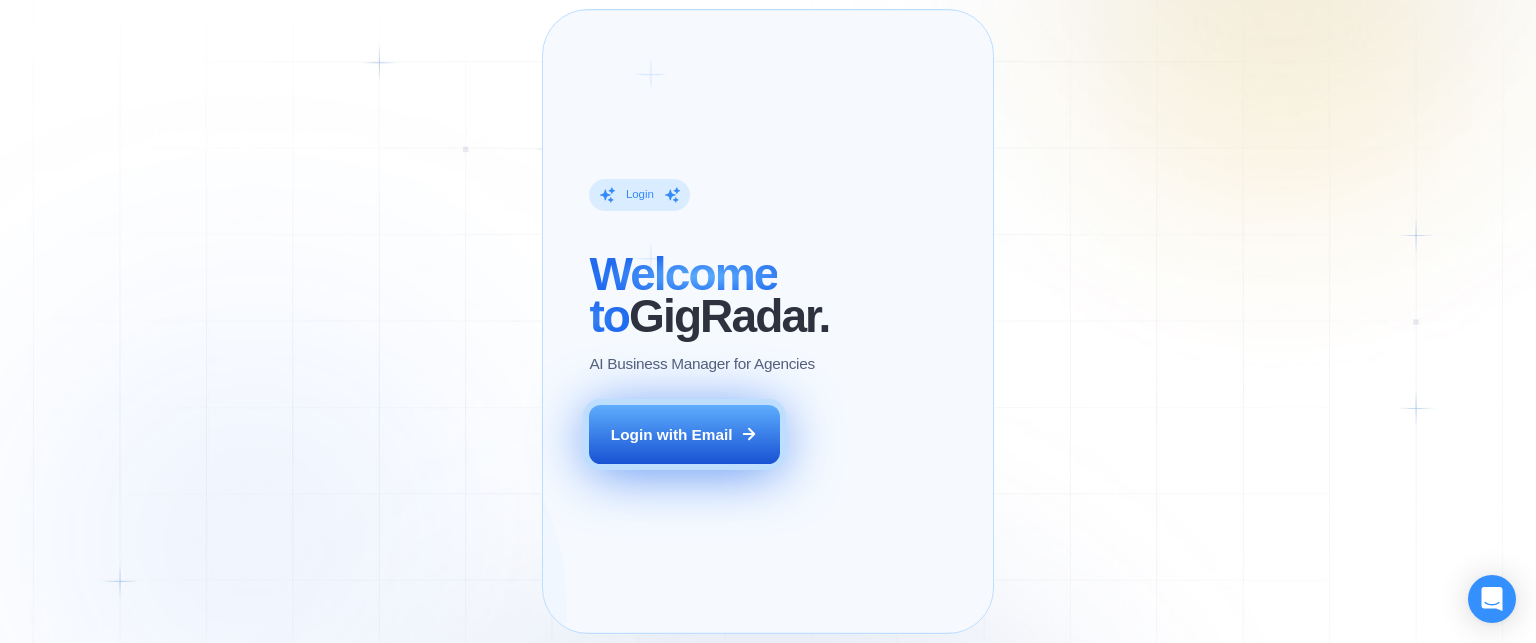 click on "Login with Email" at bounding box center [672, 434] 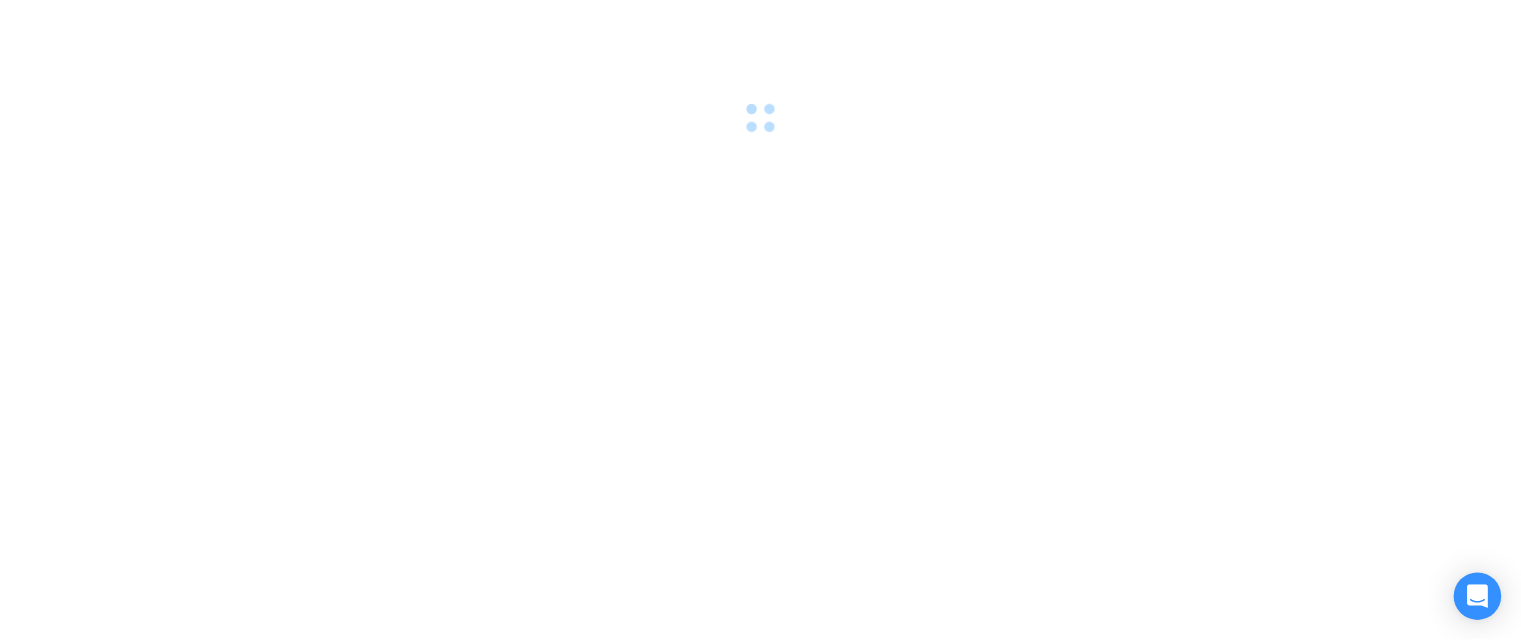 scroll, scrollTop: 0, scrollLeft: 0, axis: both 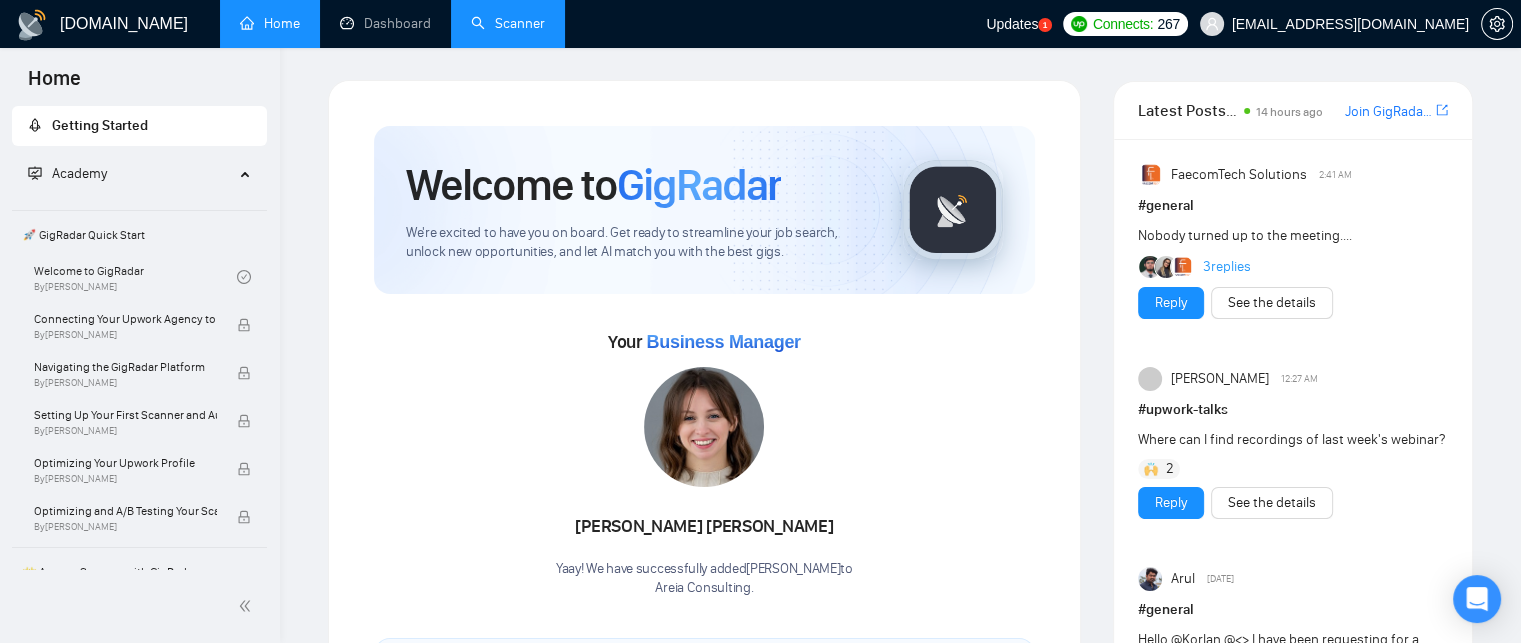 click on "Scanner" at bounding box center [508, 23] 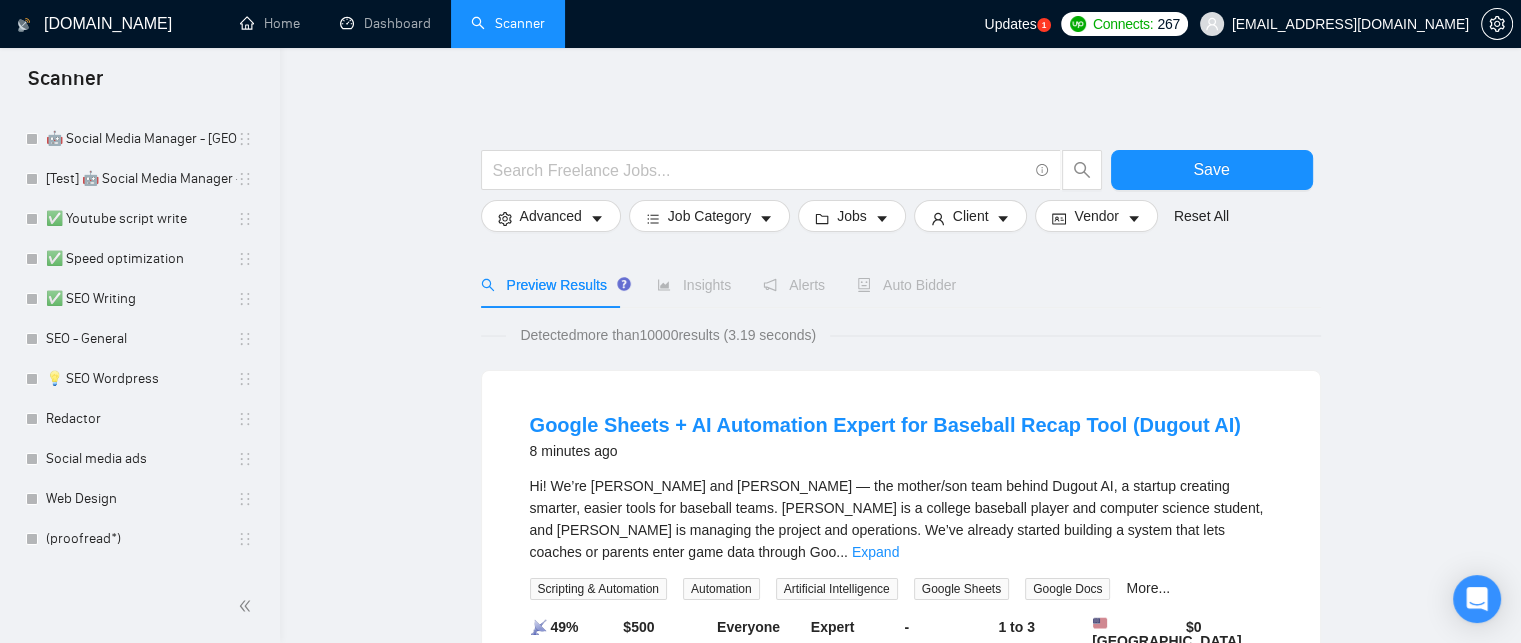 scroll, scrollTop: 402, scrollLeft: 0, axis: vertical 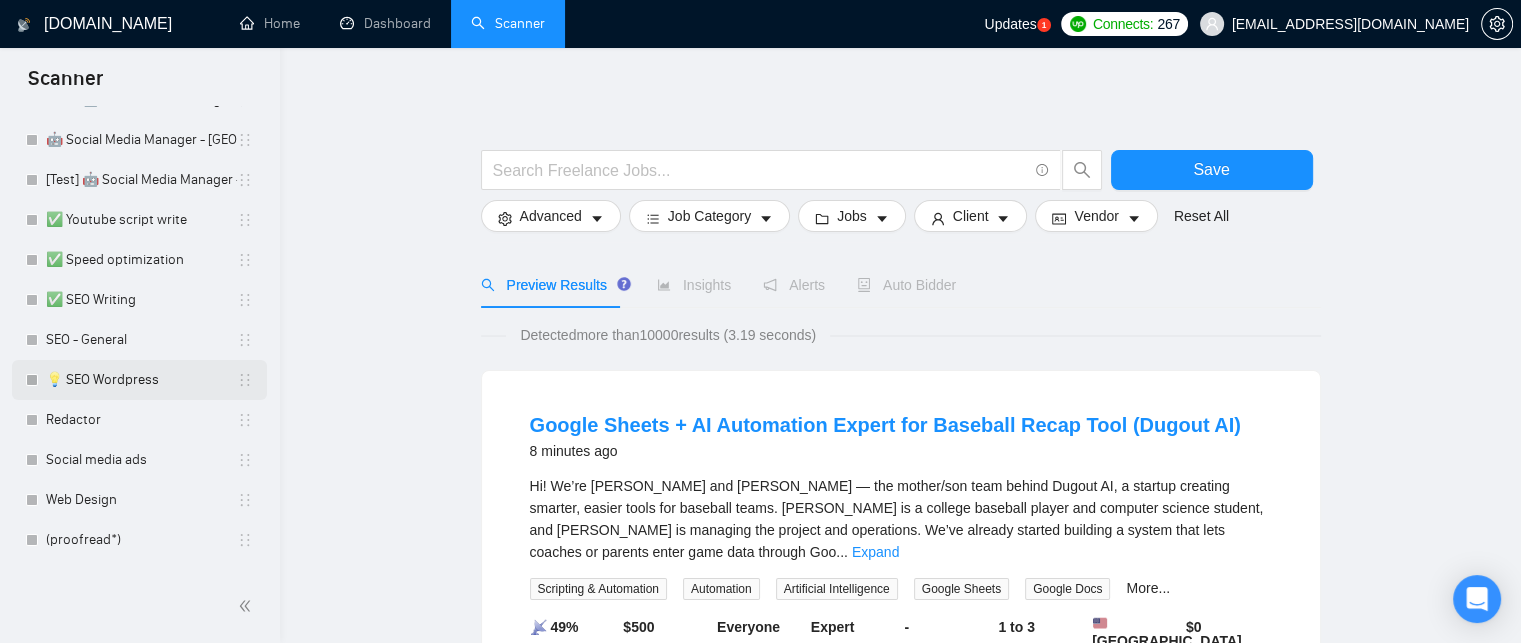 click on "💡 SEO Wordpress" at bounding box center (141, 380) 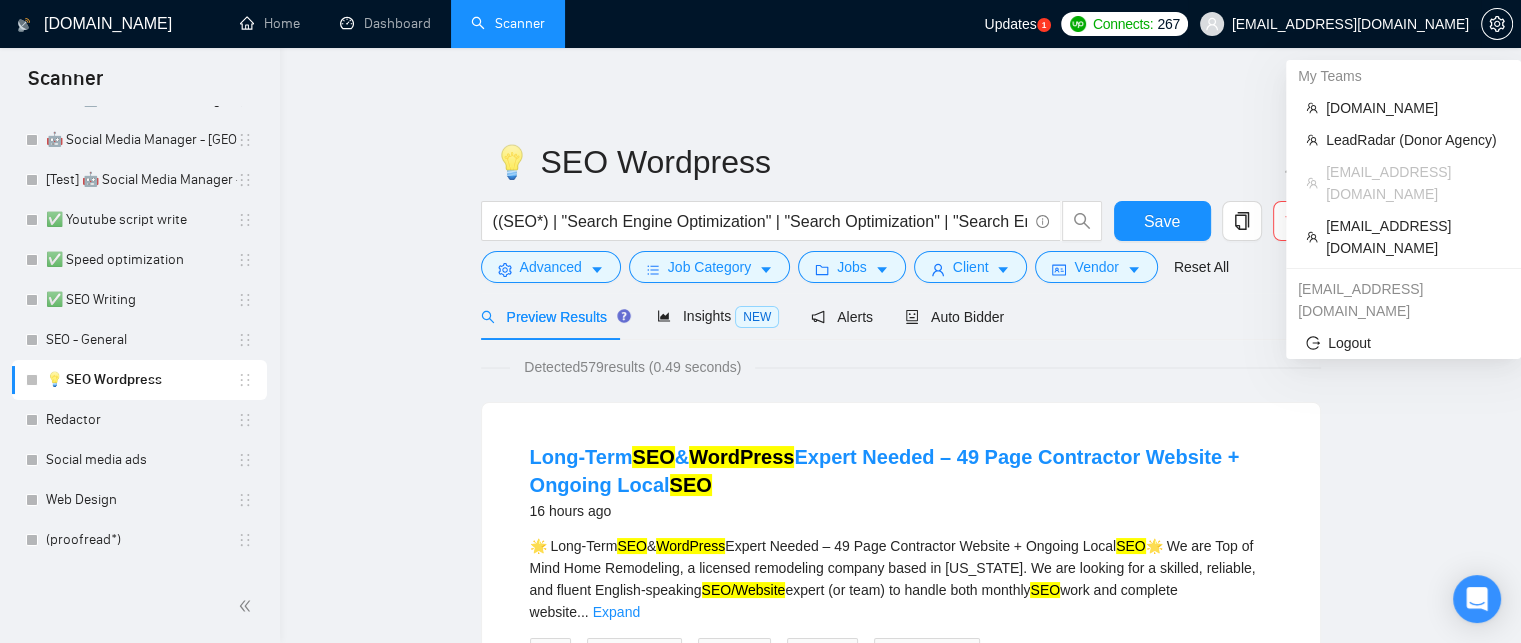 click on "[EMAIL_ADDRESS][DOMAIN_NAME]" at bounding box center [1350, 24] 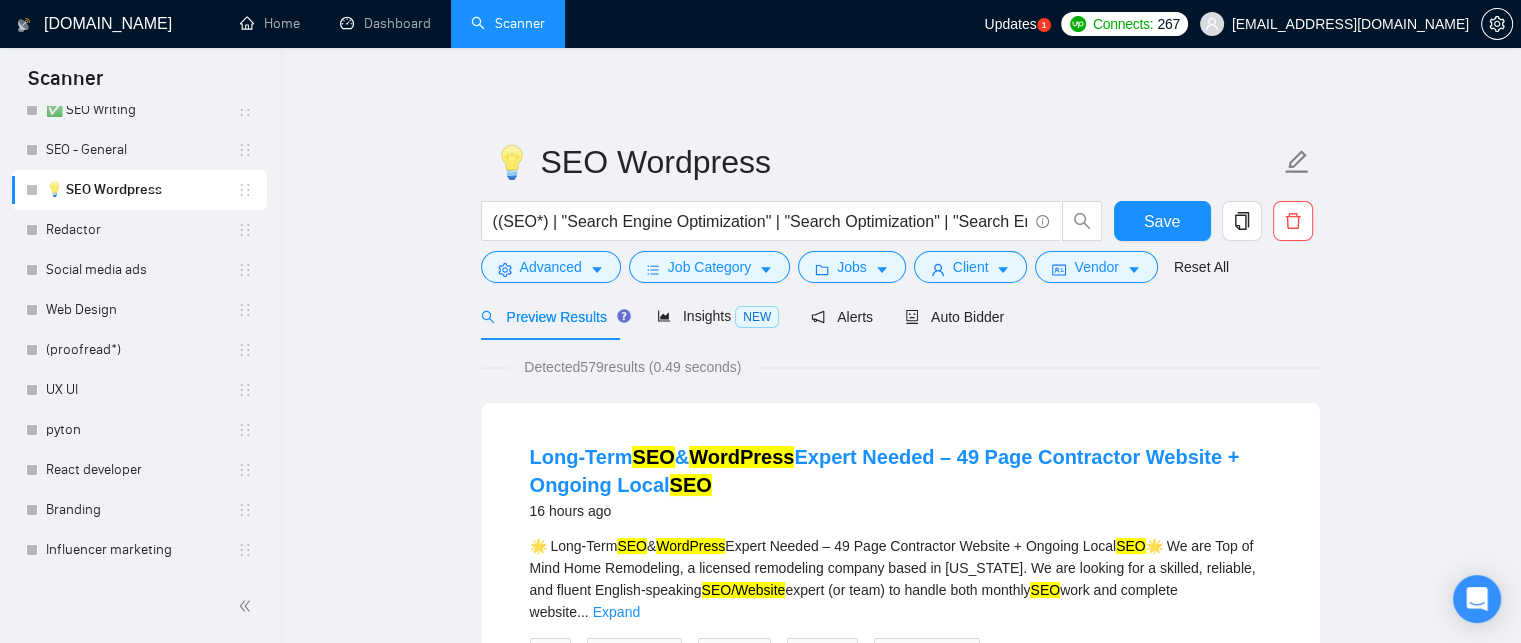 scroll, scrollTop: 0, scrollLeft: 0, axis: both 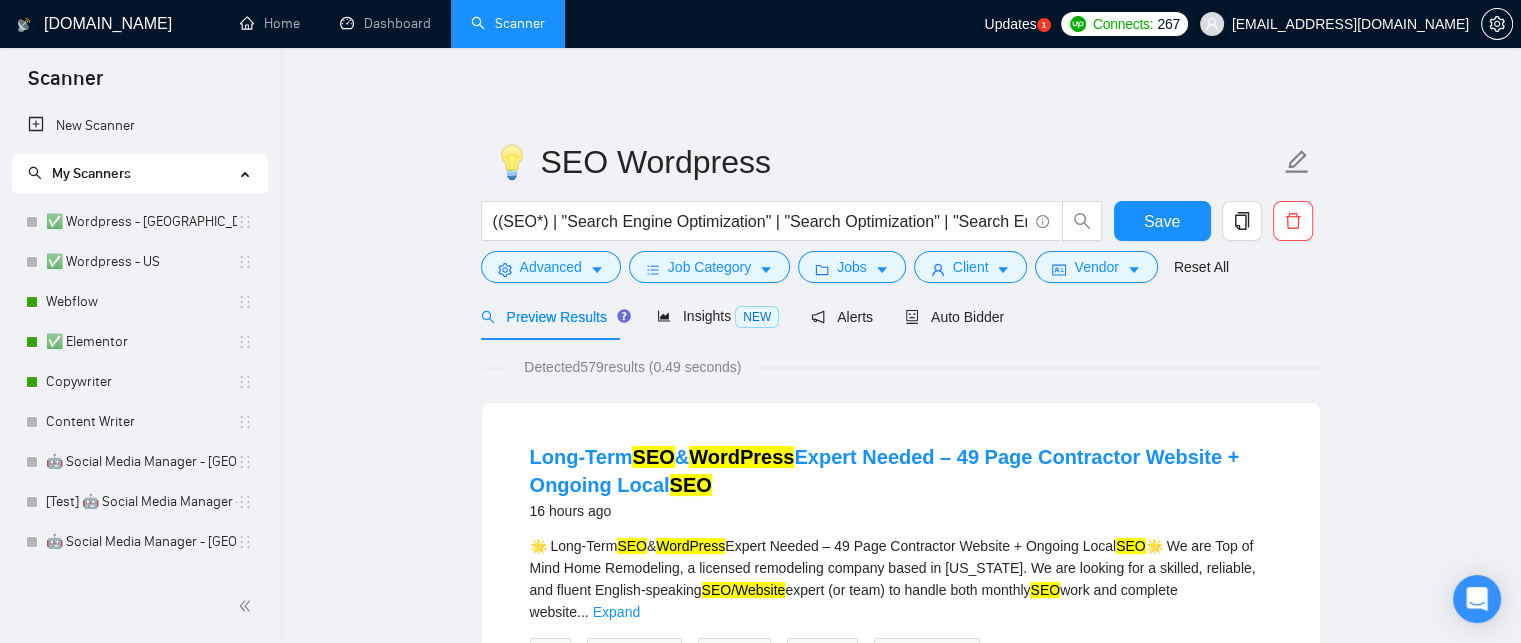 click on "[DOMAIN_NAME] Home Dashboard Scanner Updates
1
Connects: 267 [EMAIL_ADDRESS][DOMAIN_NAME] 💡 SEO Wordpress ((SEO*) | "Search Engine Optimization" | "Search Optimization" | "Search Engine Marketing | "Google Search") (wordpress | WP | "Word Press") Save Advanced   Job Category   Jobs   Client   Vendor   Reset All Preview Results Insights NEW Alerts Auto Bidder Detected   579  results   (0.49 seconds) Long-Term  SEO  &  WordPress  Expert Needed – 49 Page Contractor Website + Ongoing Local  SEO 16 hours ago 🌟 Long-Term  SEO  &  WordPress  Expert Needed – 49 Page Contractor Website + Ongoing Local  SEO  🌟
We are Top of Mind Home Remodeling, a licensed remodeling company based in [US_STATE]. We are looking for a skilled, reliable, and fluent English-speaking  SEO/Website  expert (or team) to handle both monthly  SEO  work and complete website ... Expand SEO Technical SEO Local SEO SEO Audit SEO Backlinking More... 📡   63% GigRadar Score   - Hourly Everyone" at bounding box center (900, 2559) 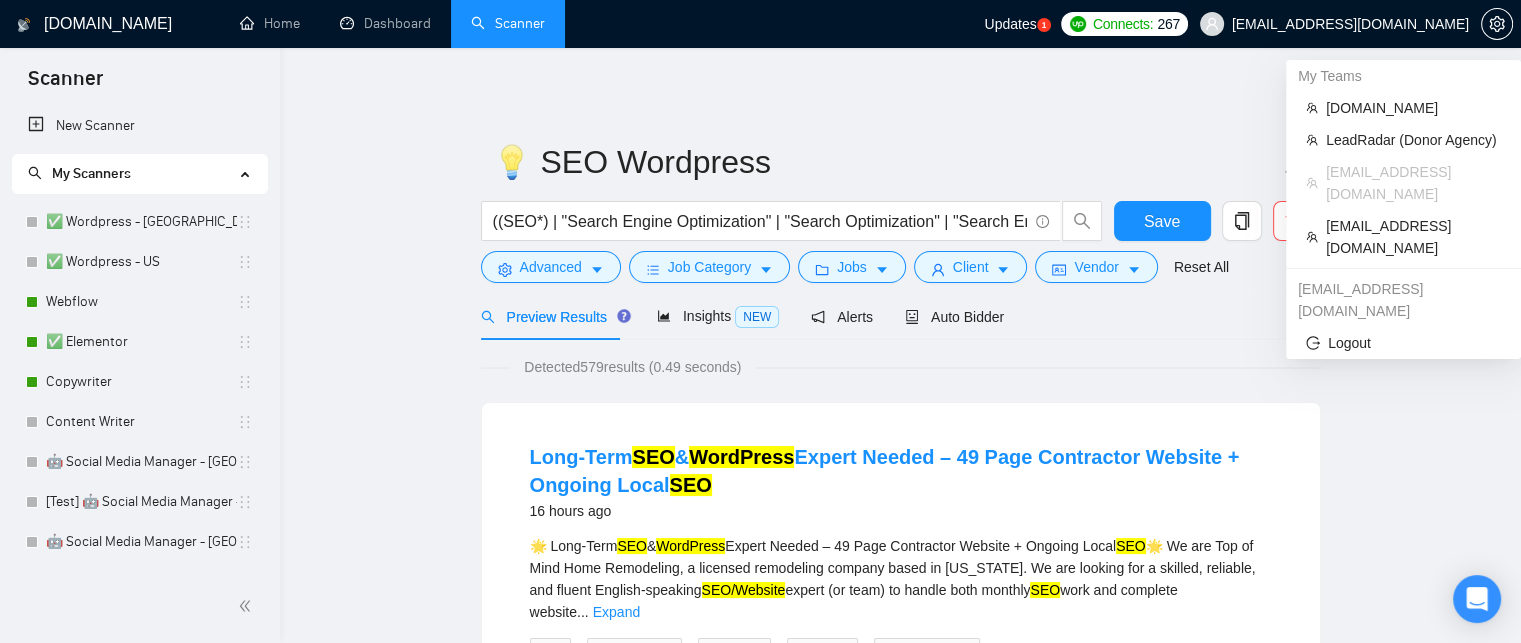 click on "[EMAIL_ADDRESS][DOMAIN_NAME]" at bounding box center [1350, 24] 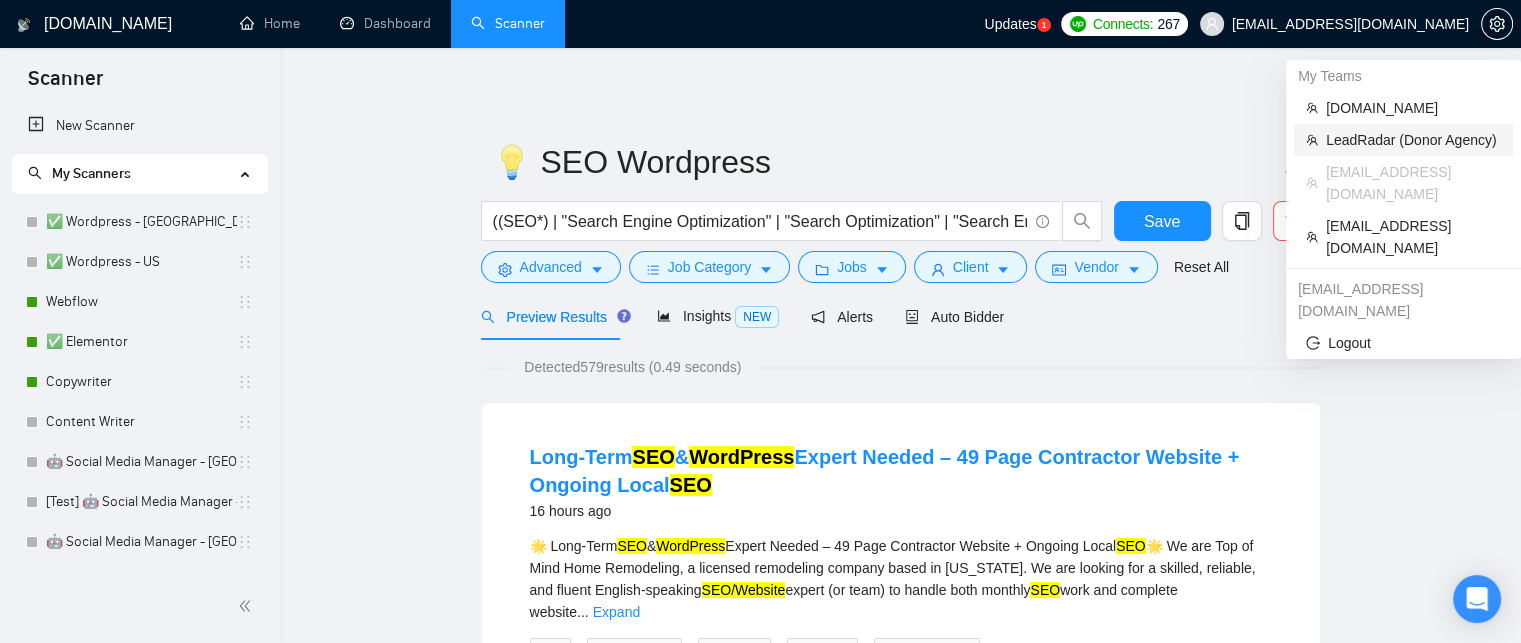 click on "LeadRadar (Donor Agency)" at bounding box center (1413, 140) 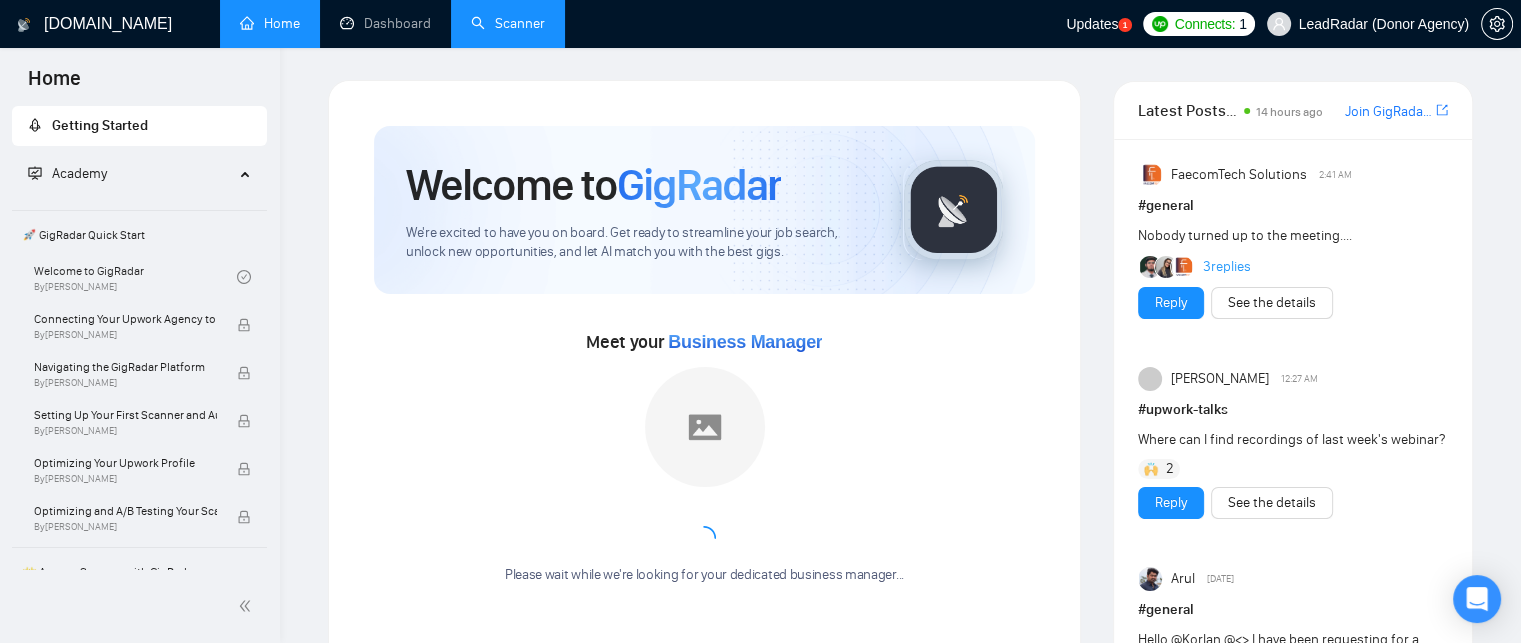 click on "Scanner" at bounding box center (508, 23) 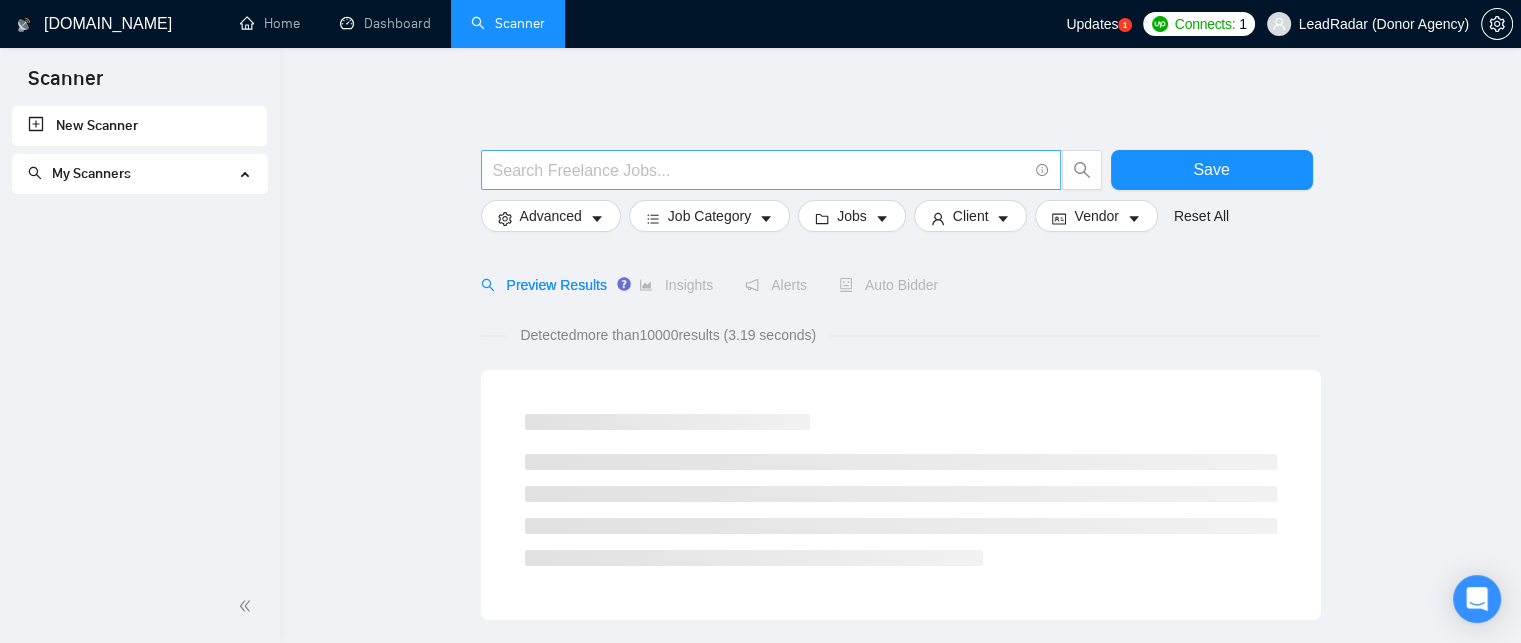 click at bounding box center [760, 170] 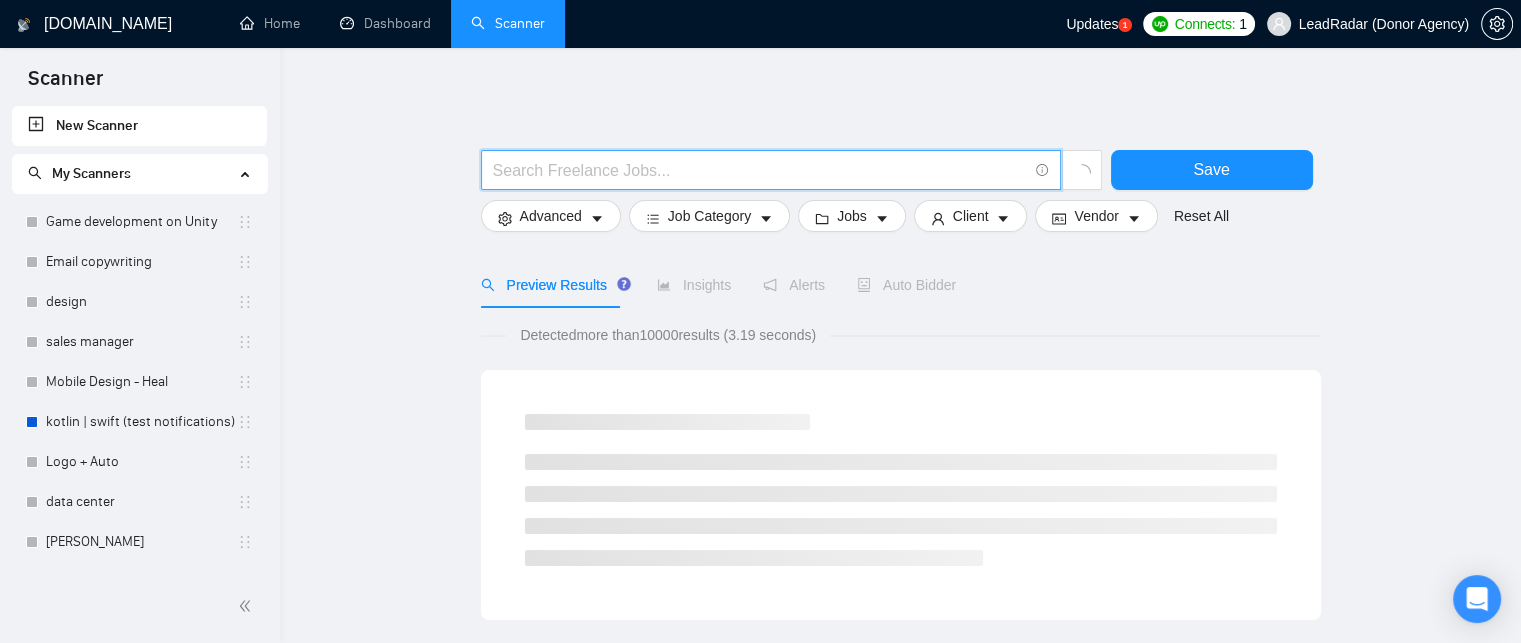 paste on "(economic*) | (Financial*) |  (Fiscal*) | Macroeconomics | "Macro economics" | "Micro economics" | Microeconomics | "Micro economics" | "Market theory"" 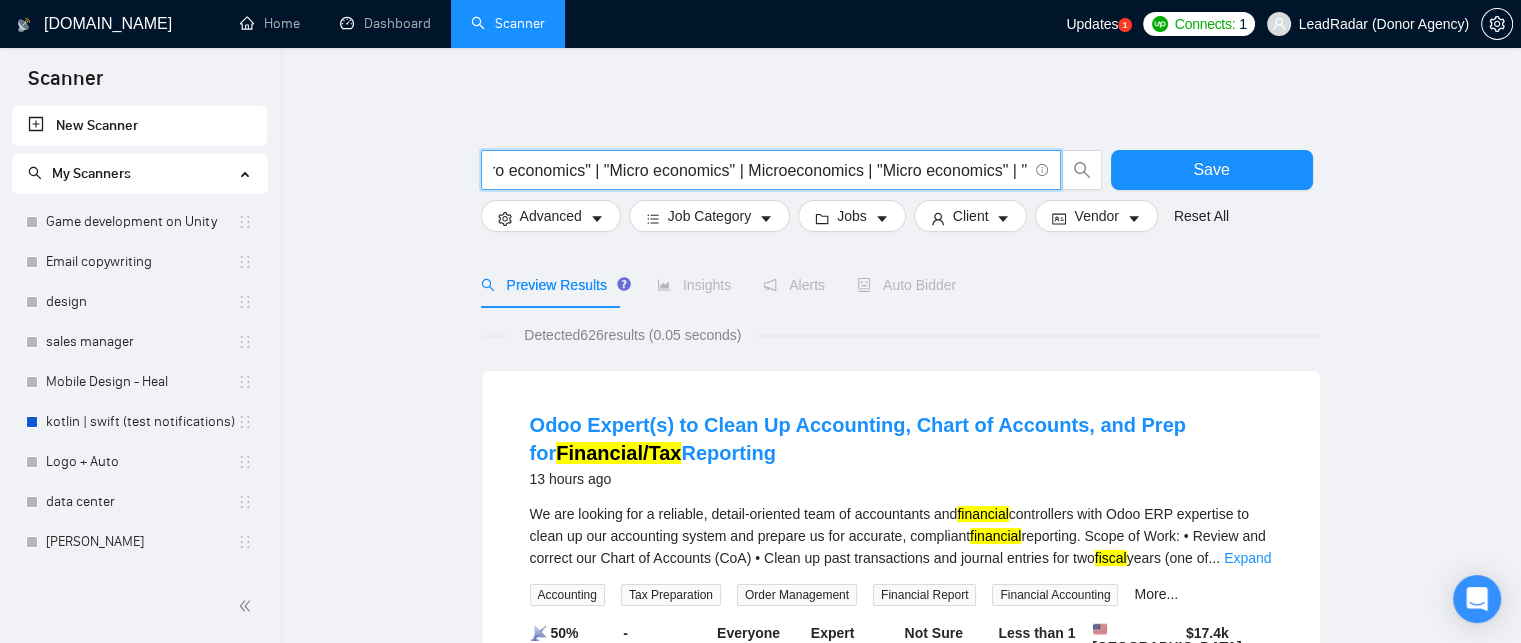 scroll, scrollTop: 0, scrollLeft: 432, axis: horizontal 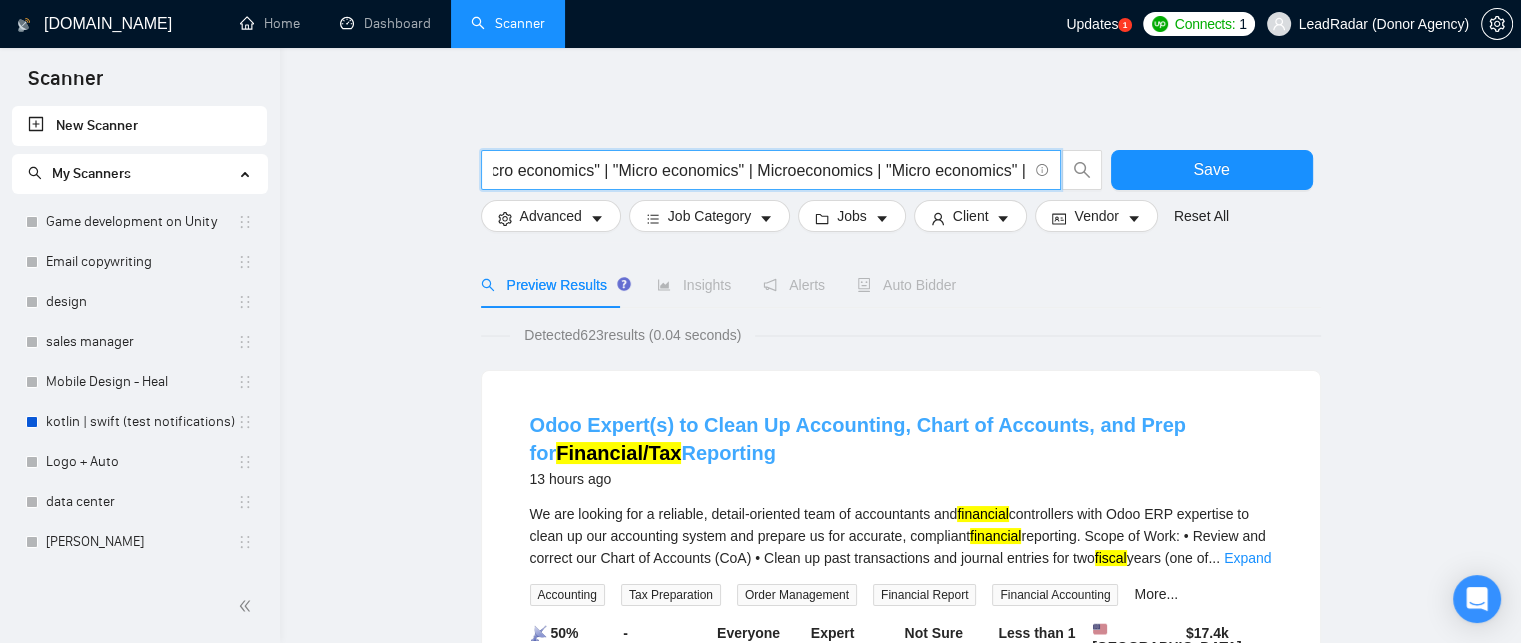 type on "(economic*) | (Financial*) |  (Fiscal*) | Macroeconomics | "Macro economics" | "Micro economics" | Microeconomics | "Micro economics" | "" 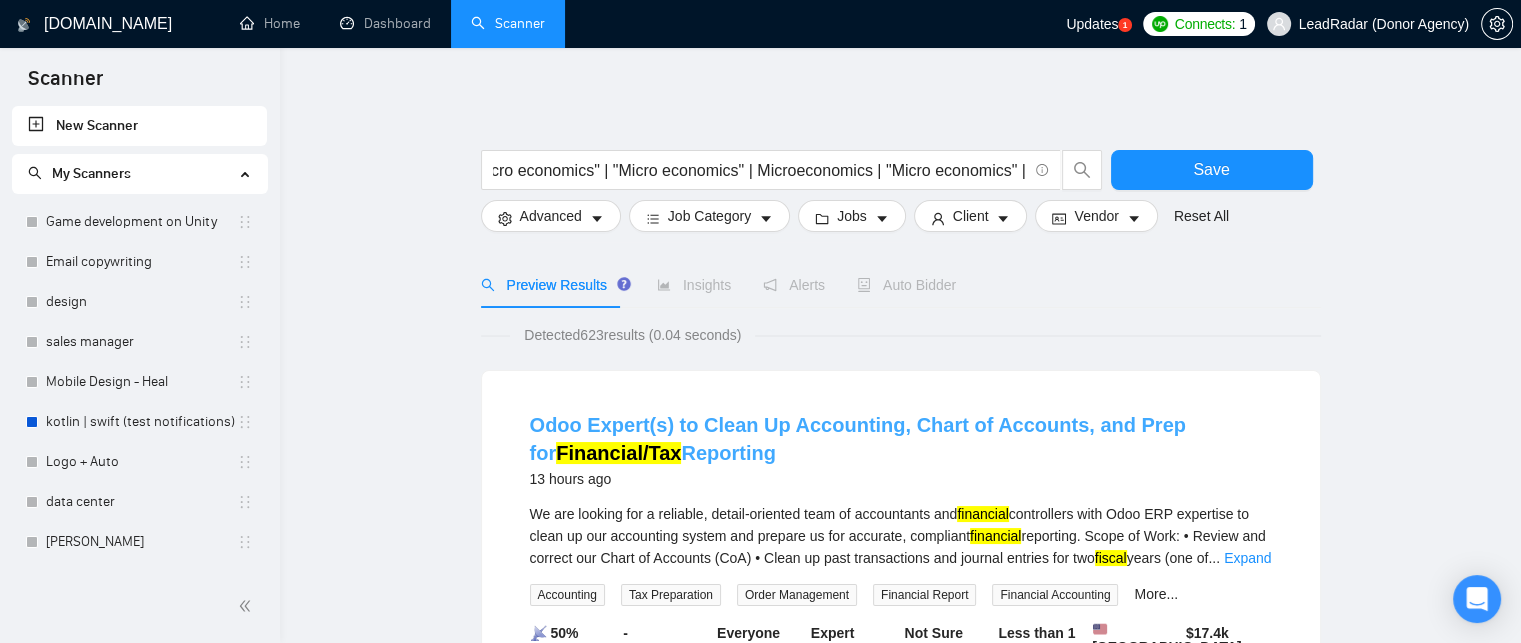scroll, scrollTop: 0, scrollLeft: 0, axis: both 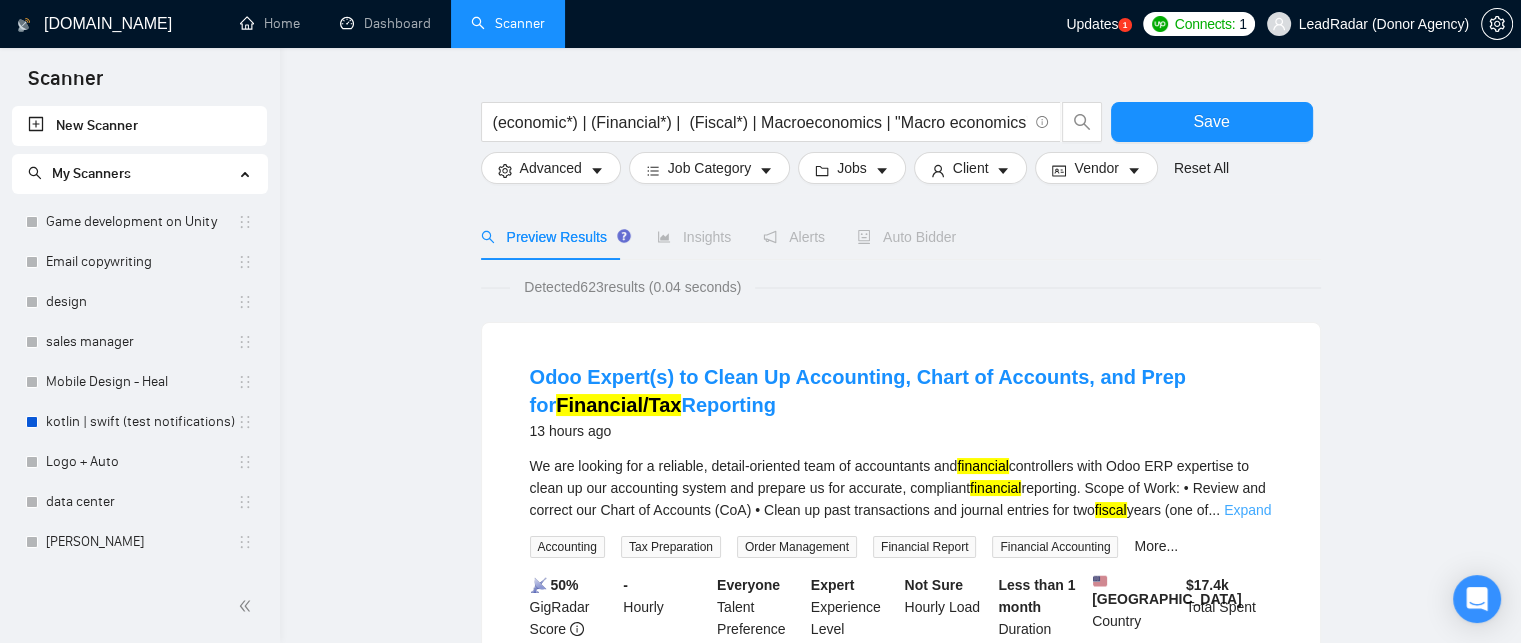 click on "Expand" at bounding box center [1247, 510] 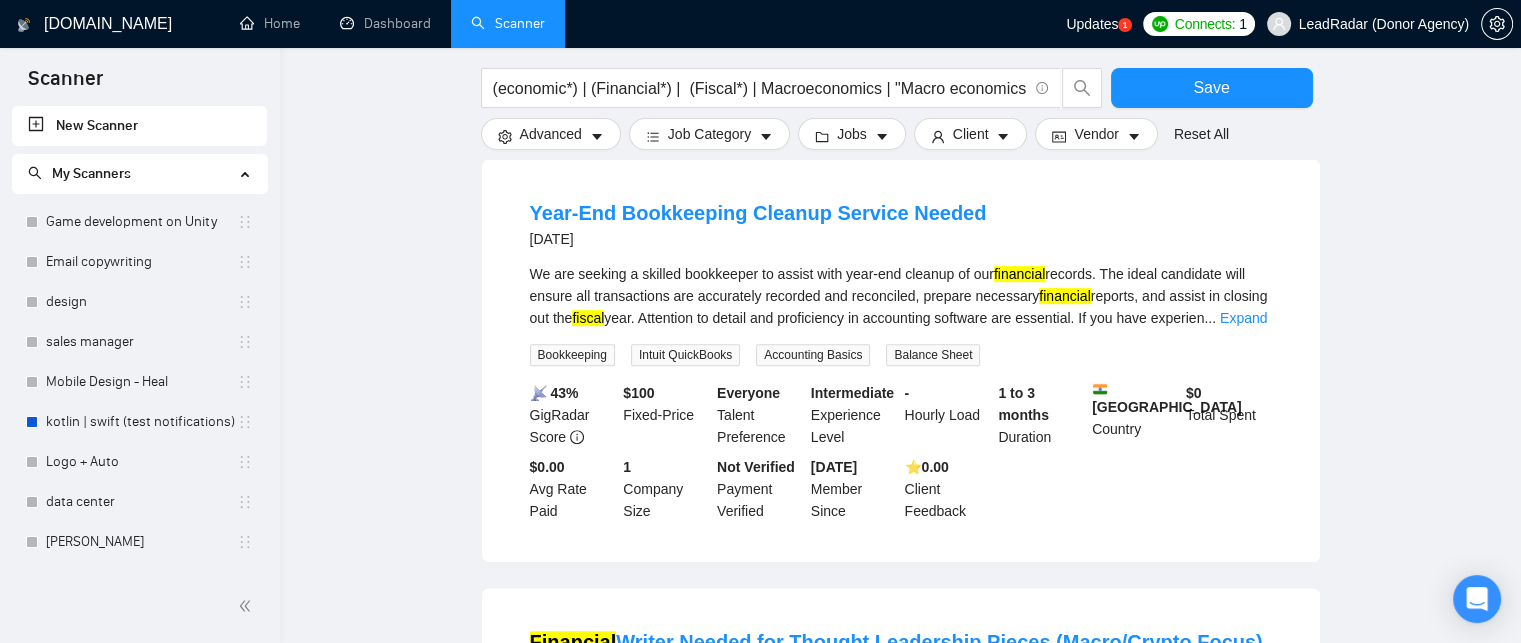 scroll, scrollTop: 871, scrollLeft: 0, axis: vertical 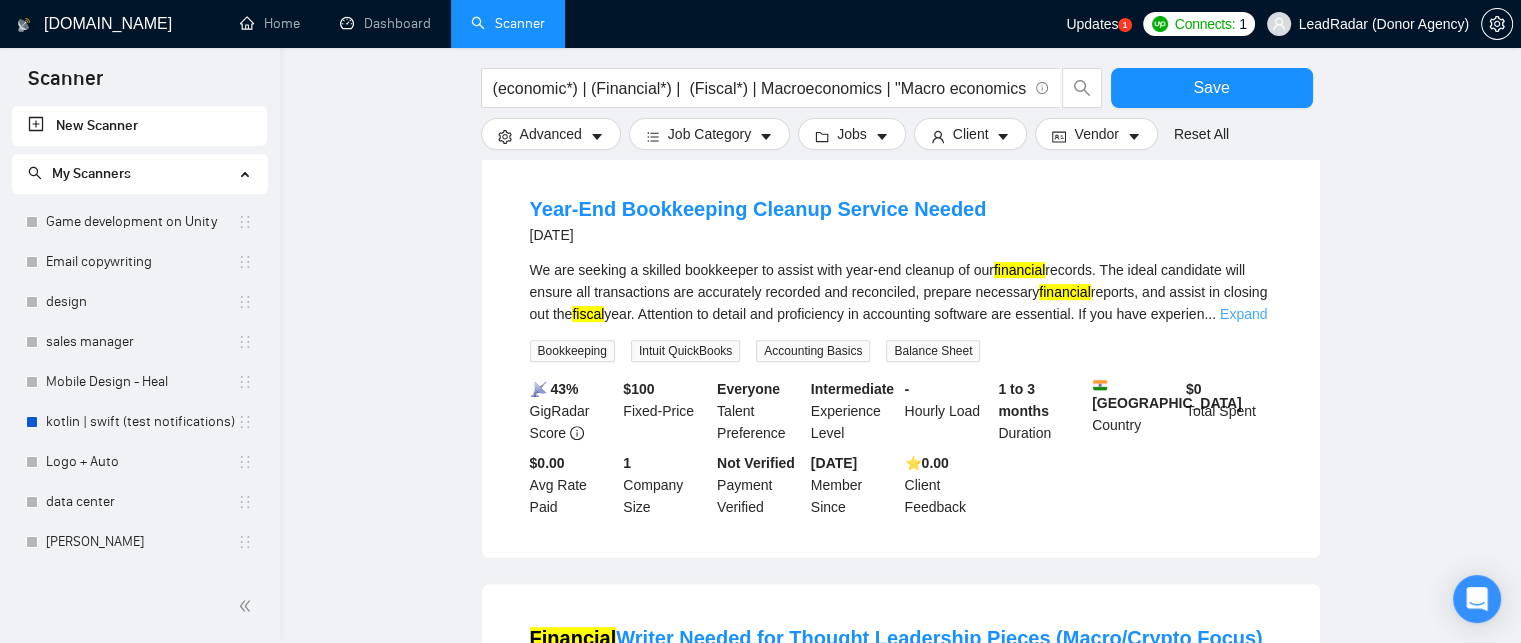 click on "Expand" at bounding box center (1243, 314) 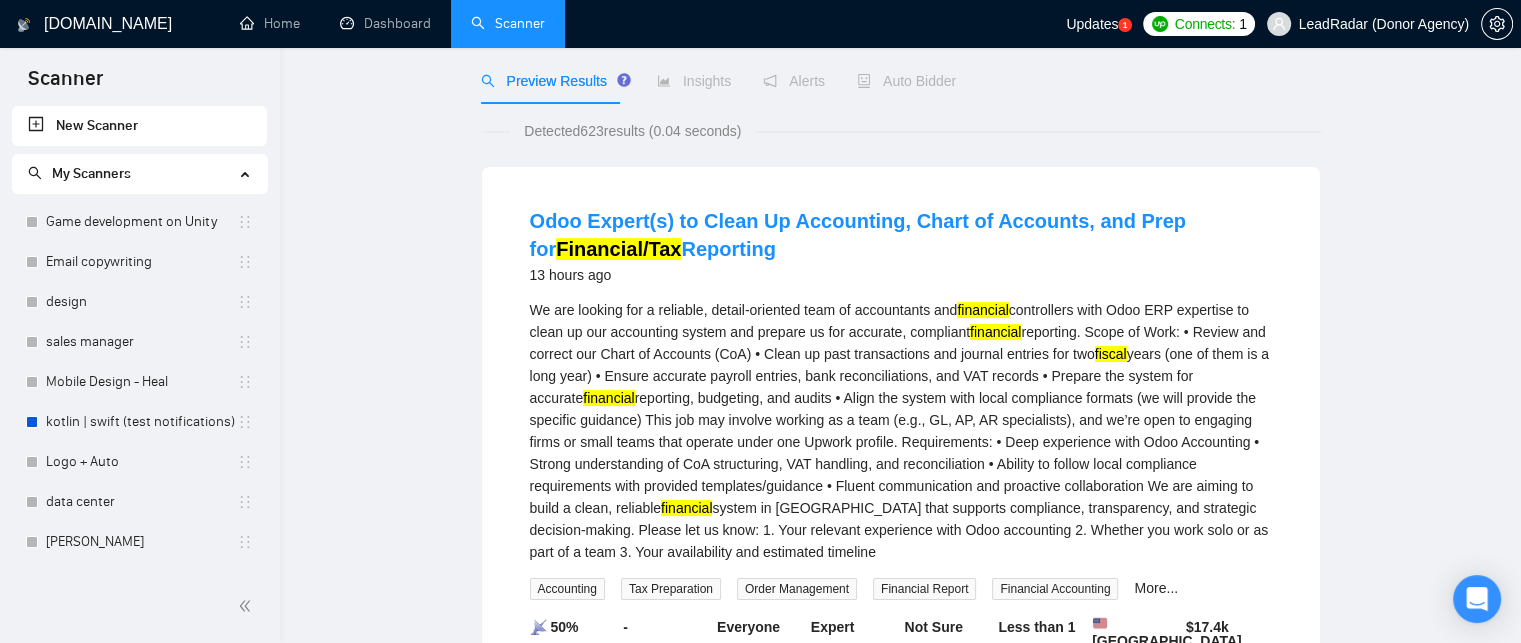 scroll, scrollTop: 0, scrollLeft: 0, axis: both 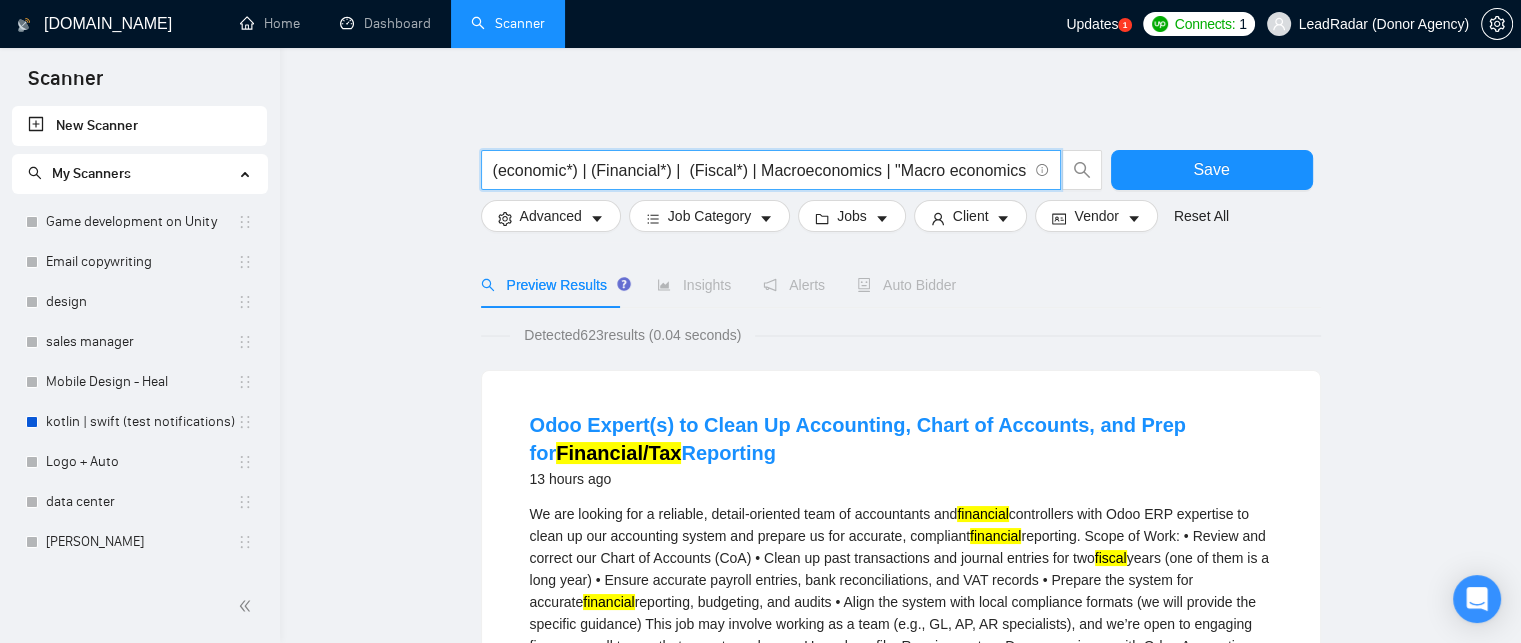 click on "(economic*) | (Financial*) |  (Fiscal*) | Macroeconomics | "Macro economics" | "Micro economics" | Microeconomics | "Micro economics" | "" at bounding box center (760, 170) 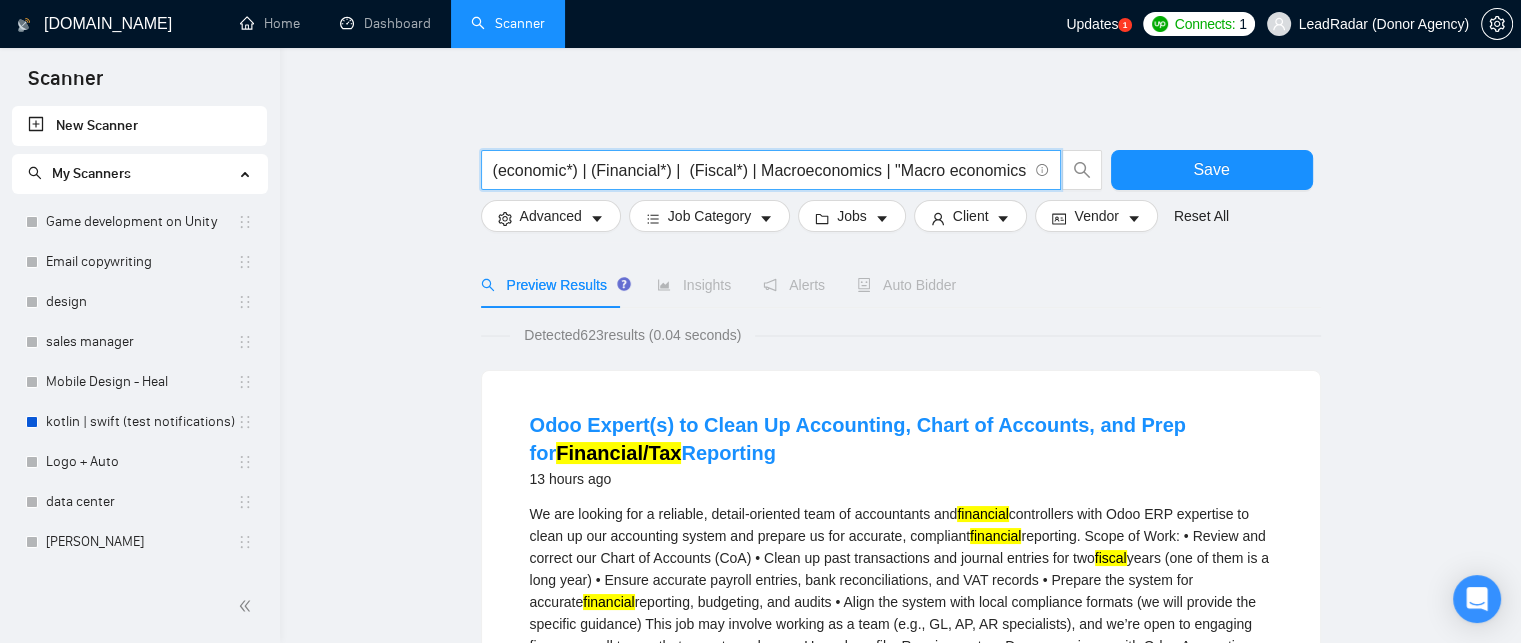 click on "(economic*) | (Financial*) |  (Fiscal*) | Macroeconomics | "Macro economics" | "Micro economics" | Microeconomics | "Micro economics" | "" at bounding box center [760, 170] 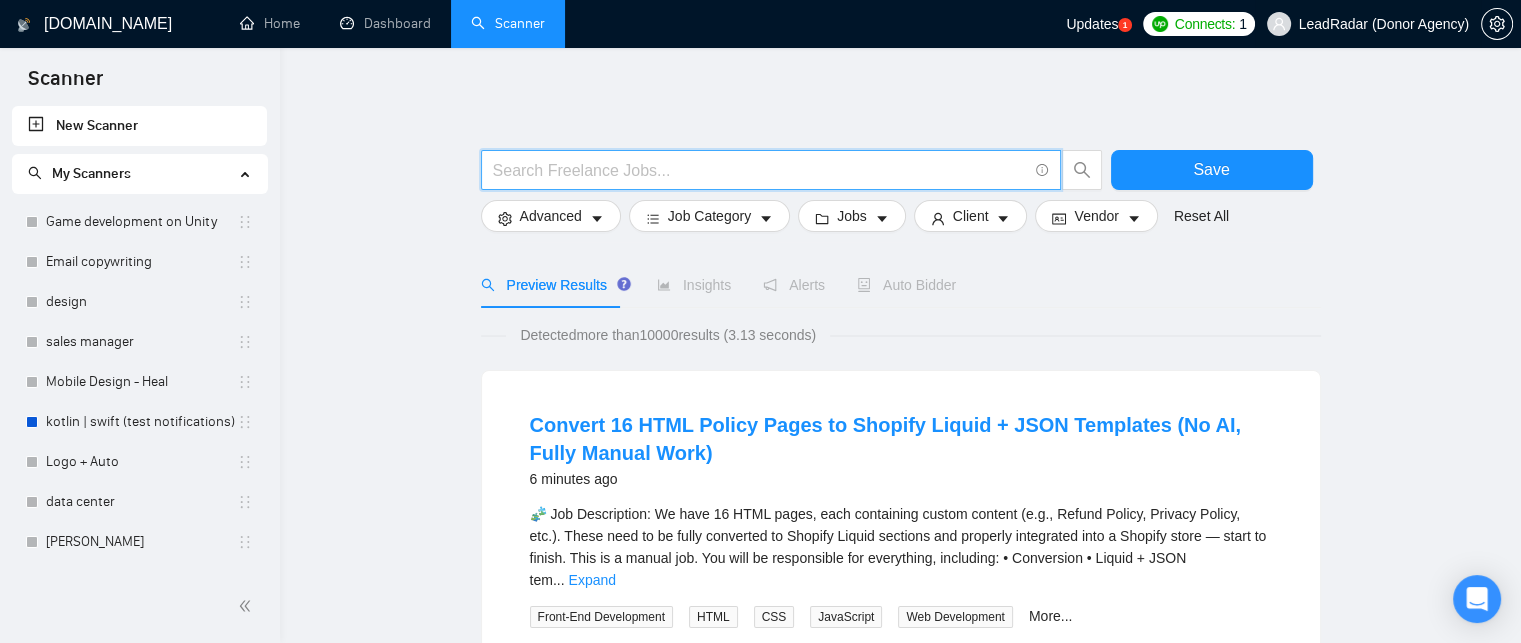 type 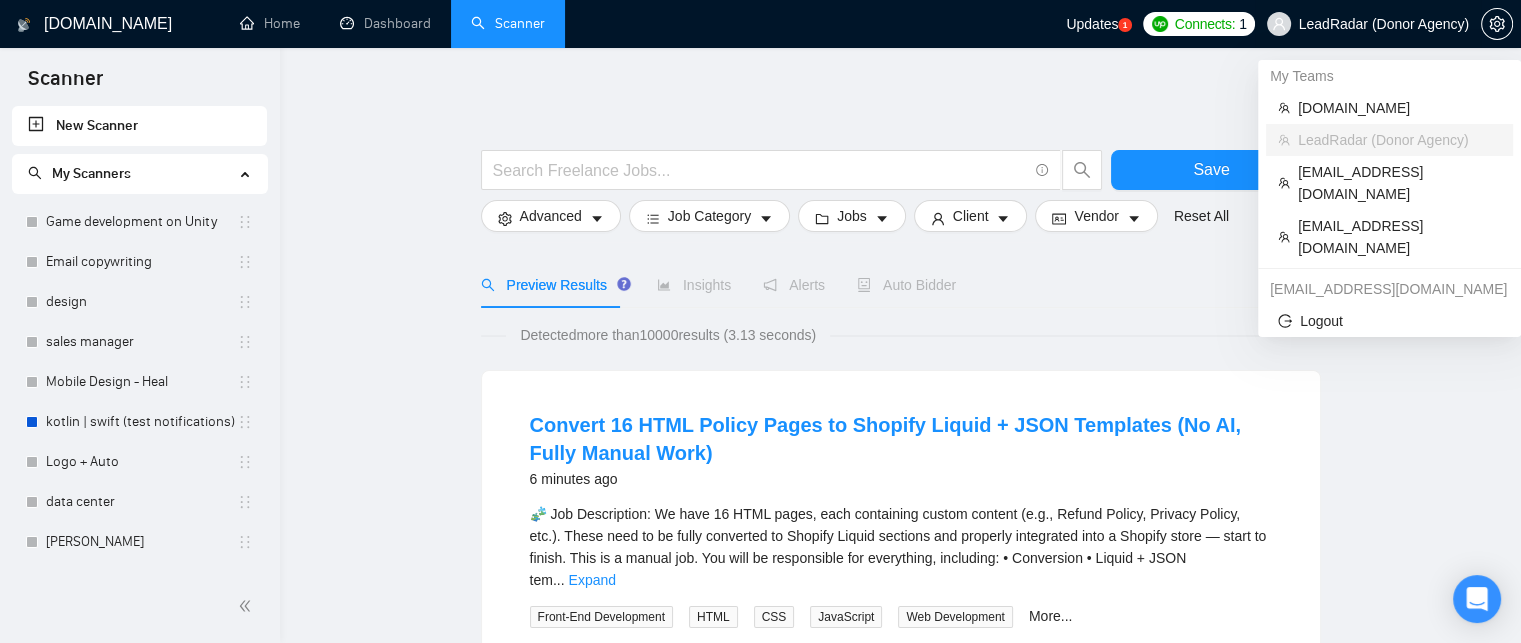 click on "LeadRadar (Donor Agency)" at bounding box center (1384, 24) 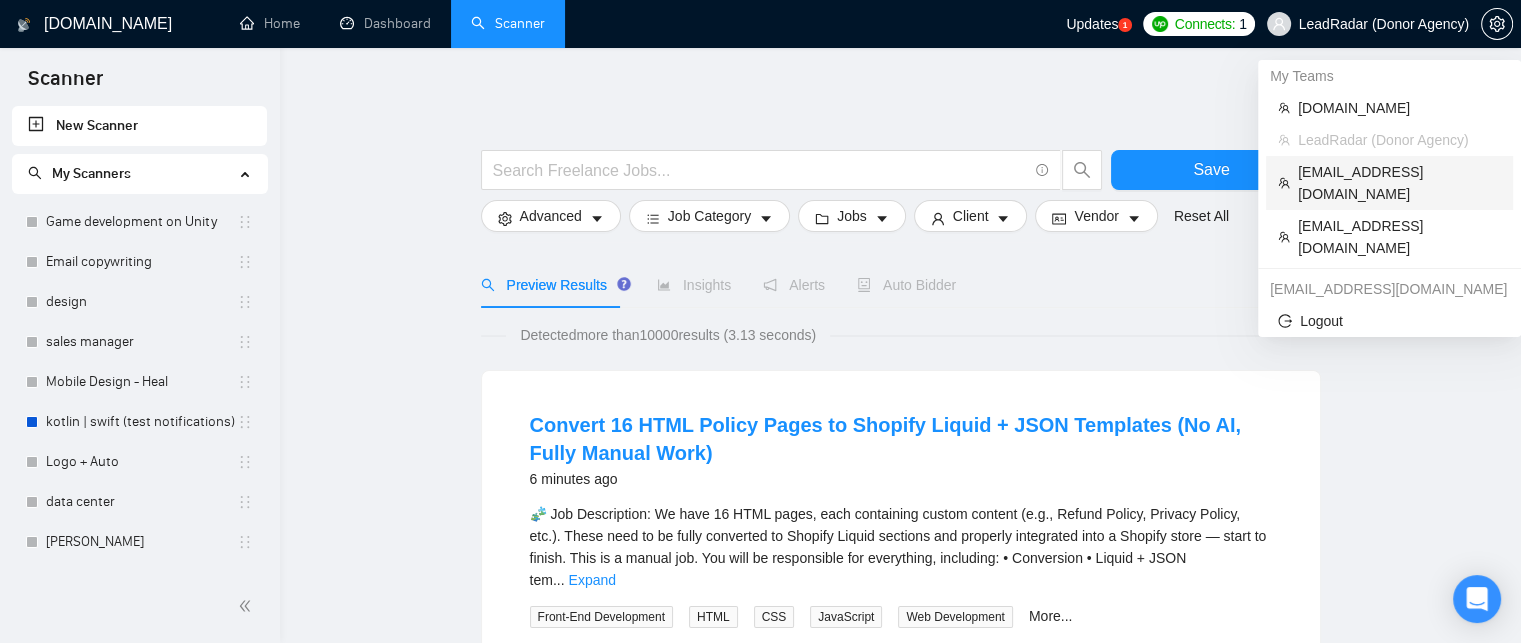 click on "[EMAIL_ADDRESS][DOMAIN_NAME]" at bounding box center (1399, 183) 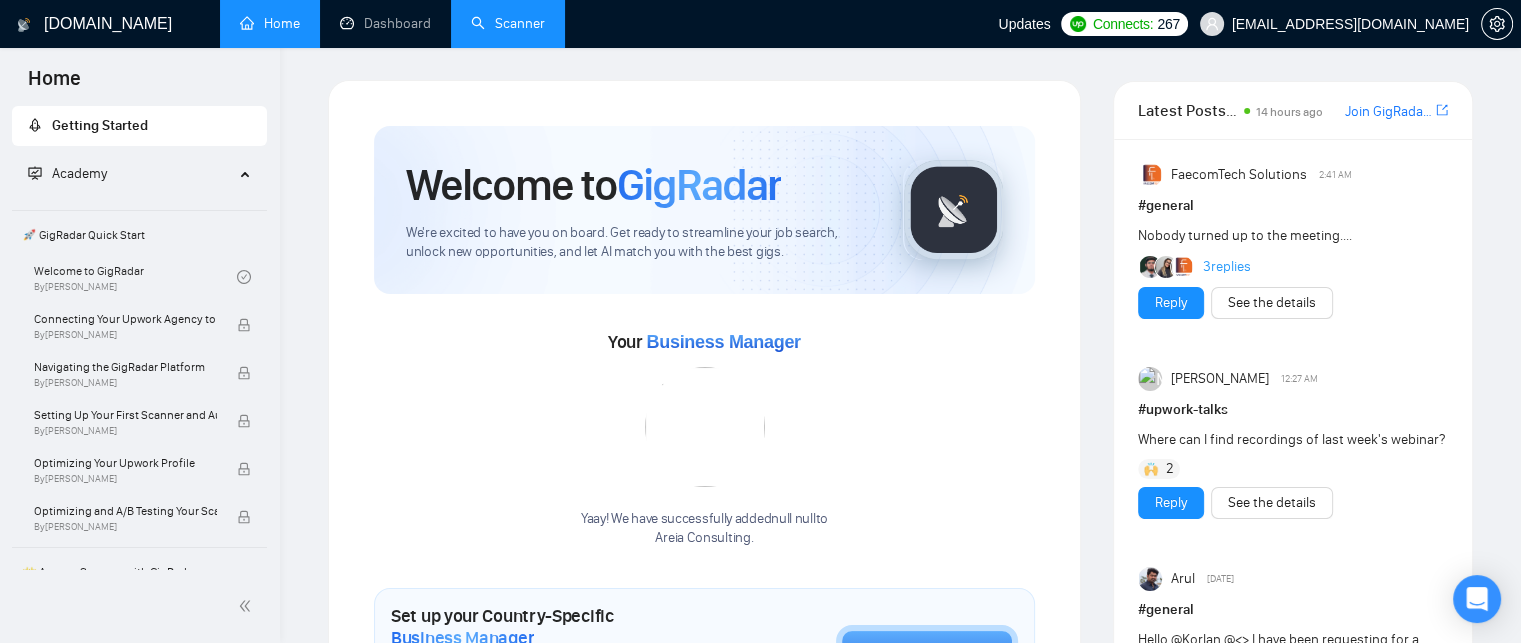 click on "Scanner" at bounding box center (508, 23) 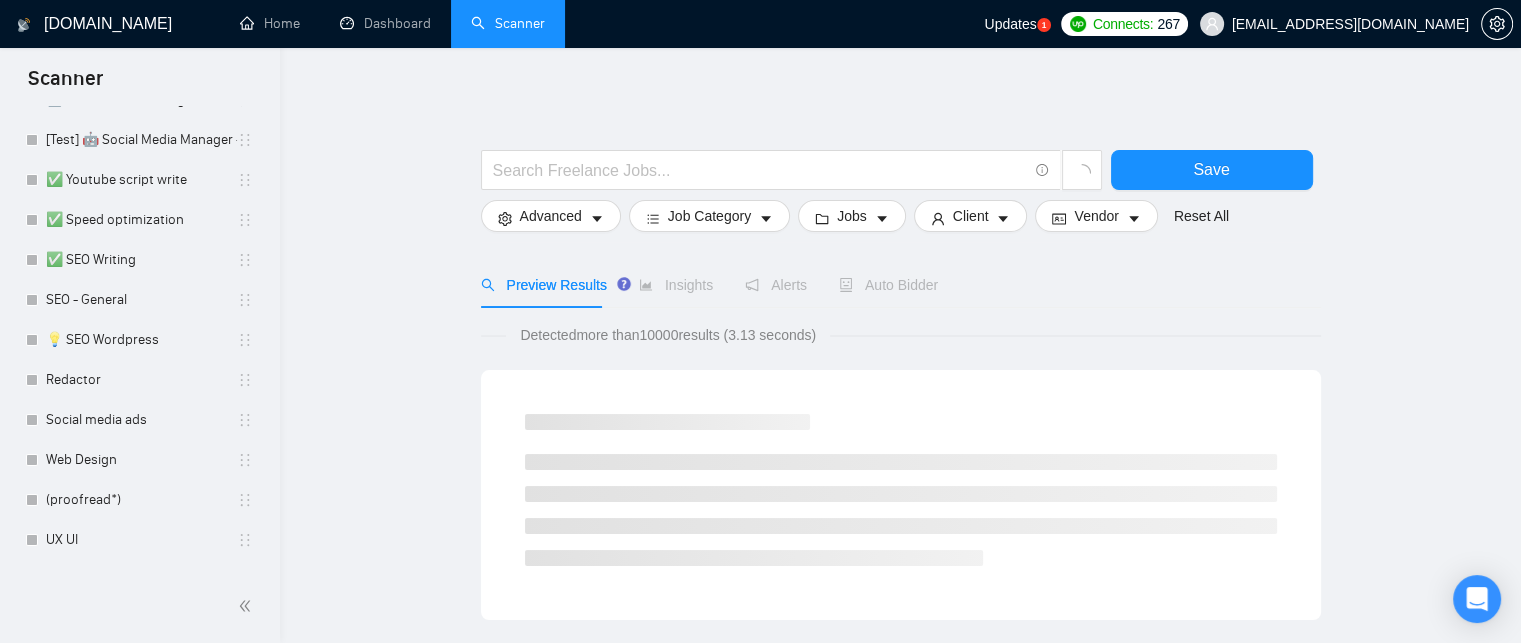 scroll, scrollTop: 515, scrollLeft: 0, axis: vertical 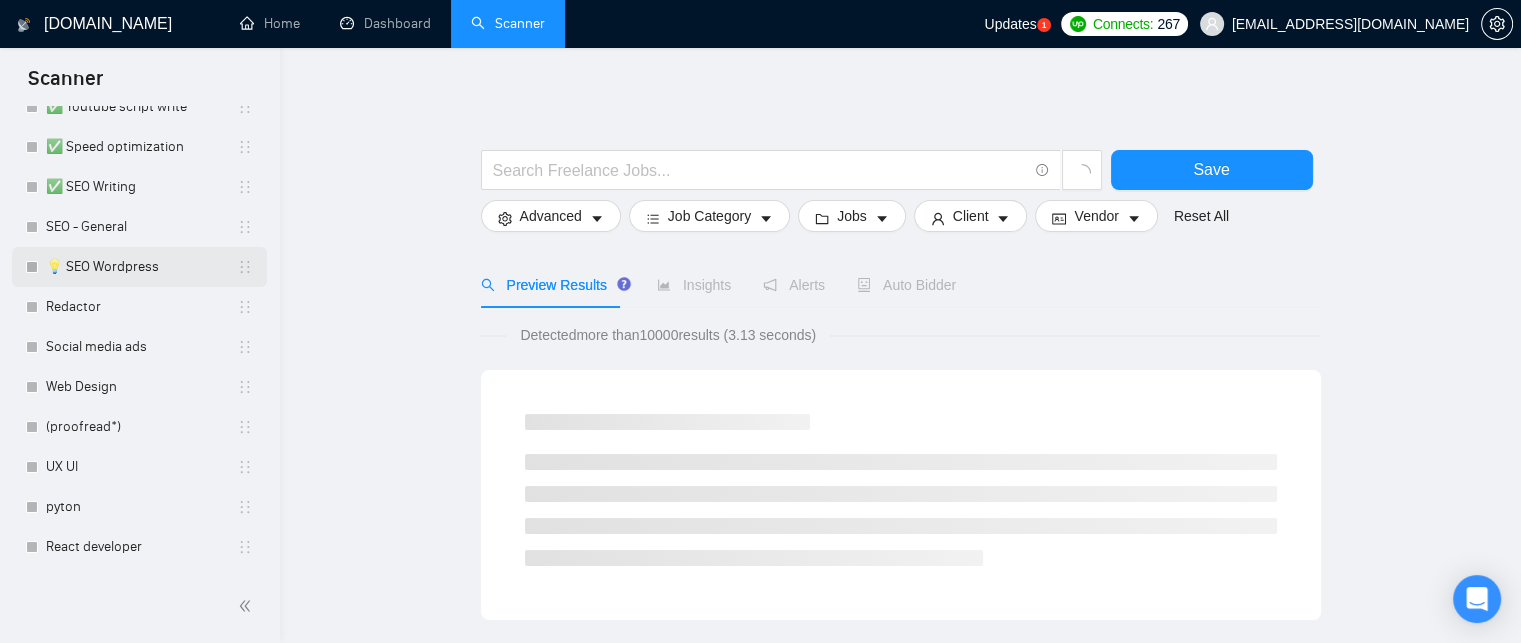 click on "💡 SEO Wordpress" at bounding box center [141, 267] 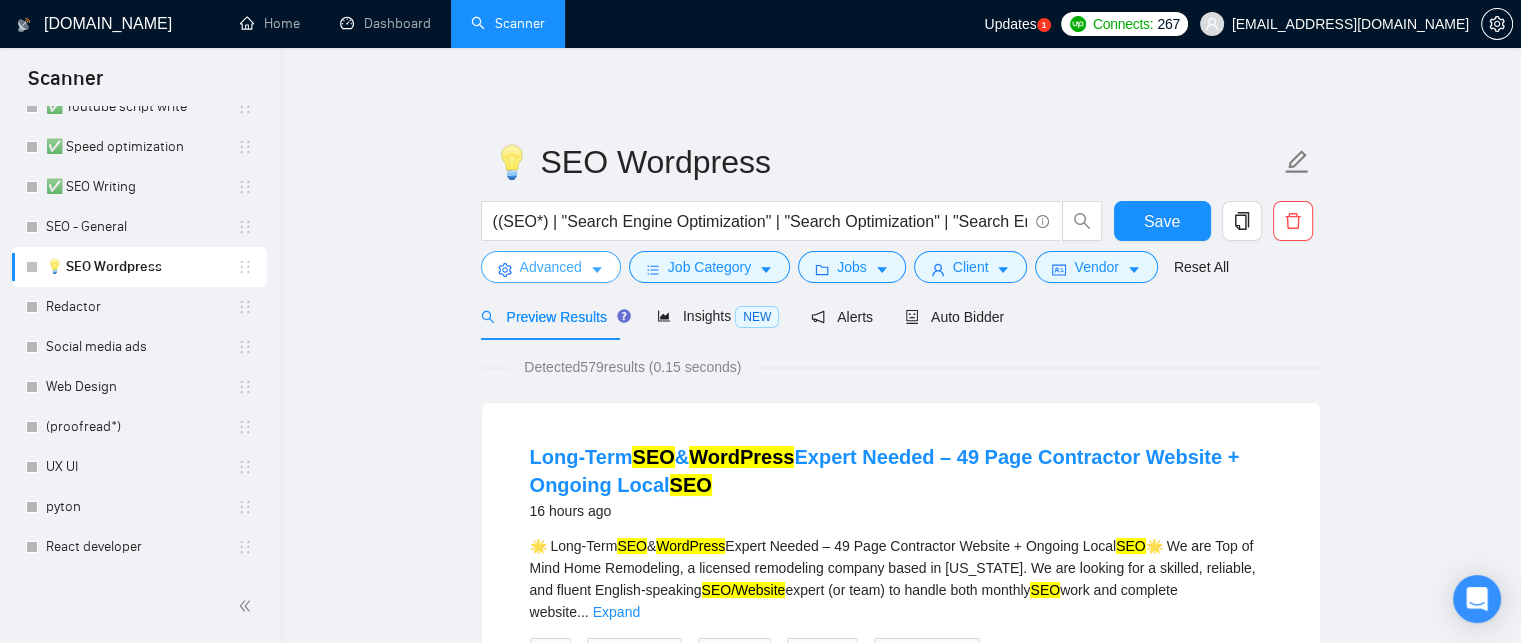 click on "Advanced" at bounding box center (551, 267) 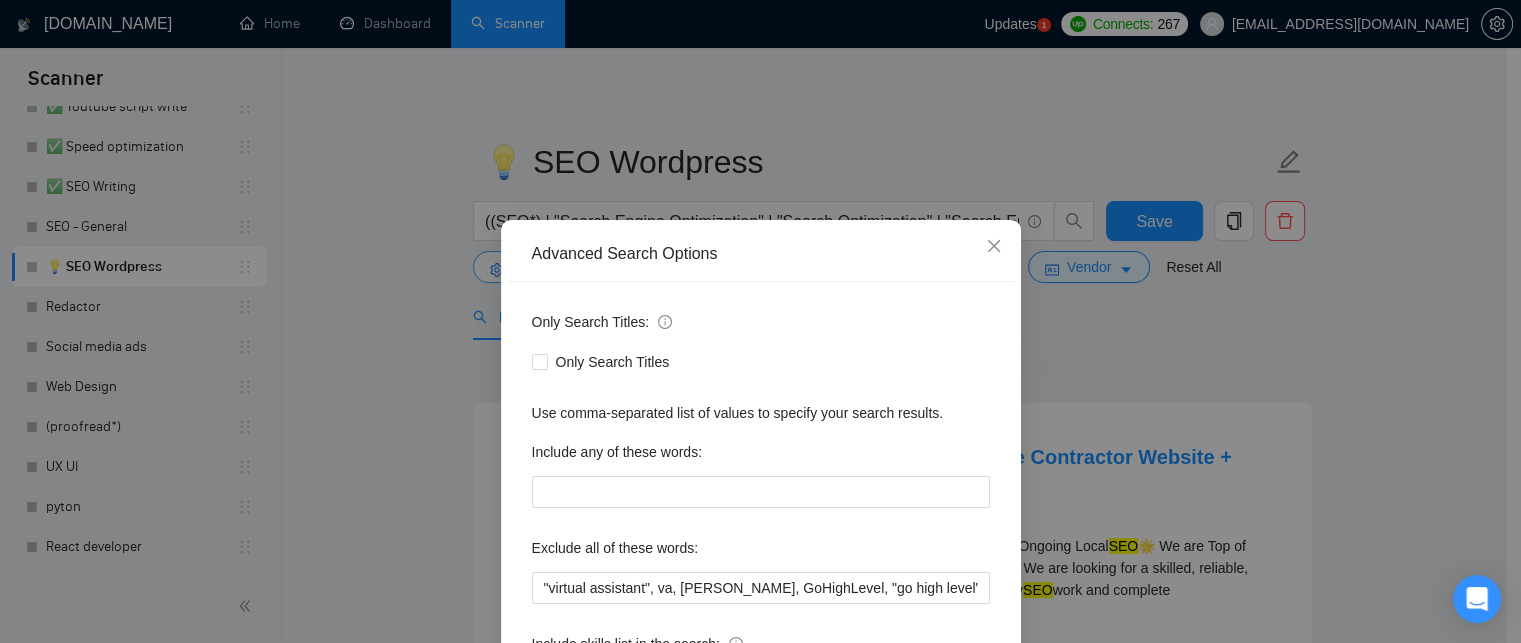 scroll, scrollTop: 188, scrollLeft: 0, axis: vertical 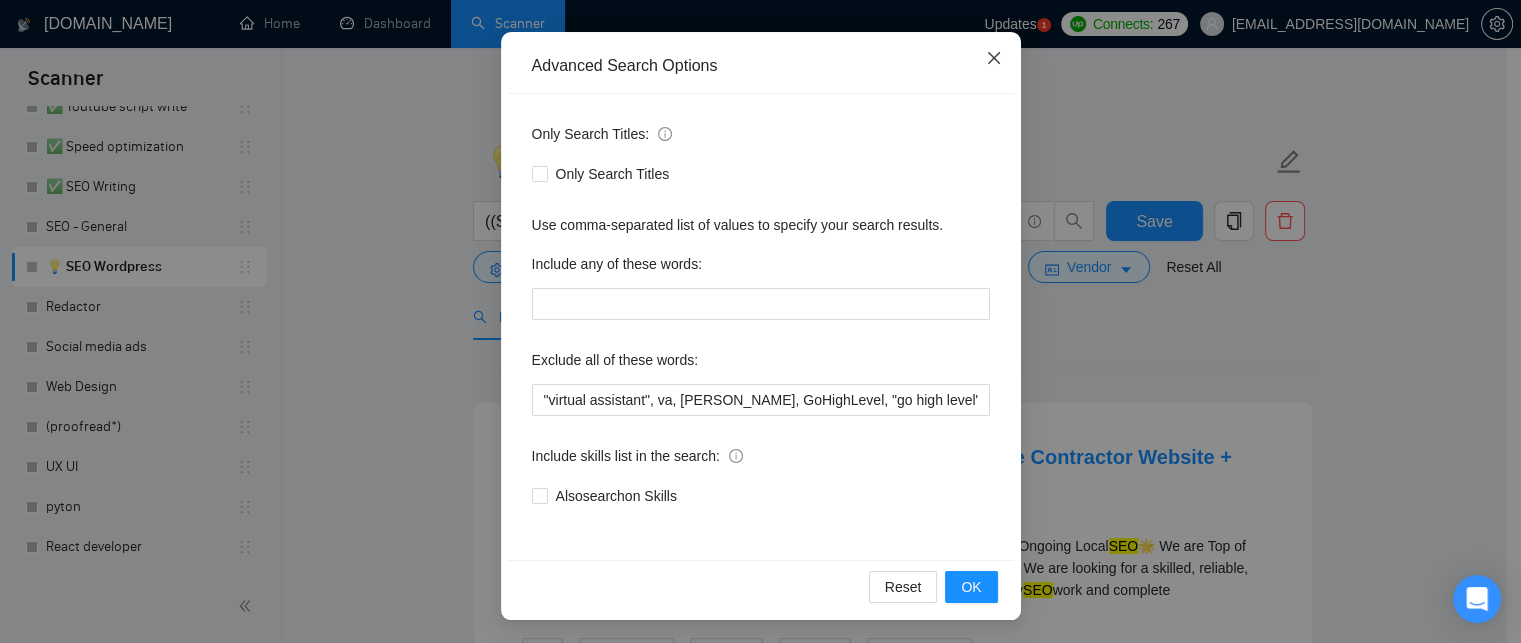 click 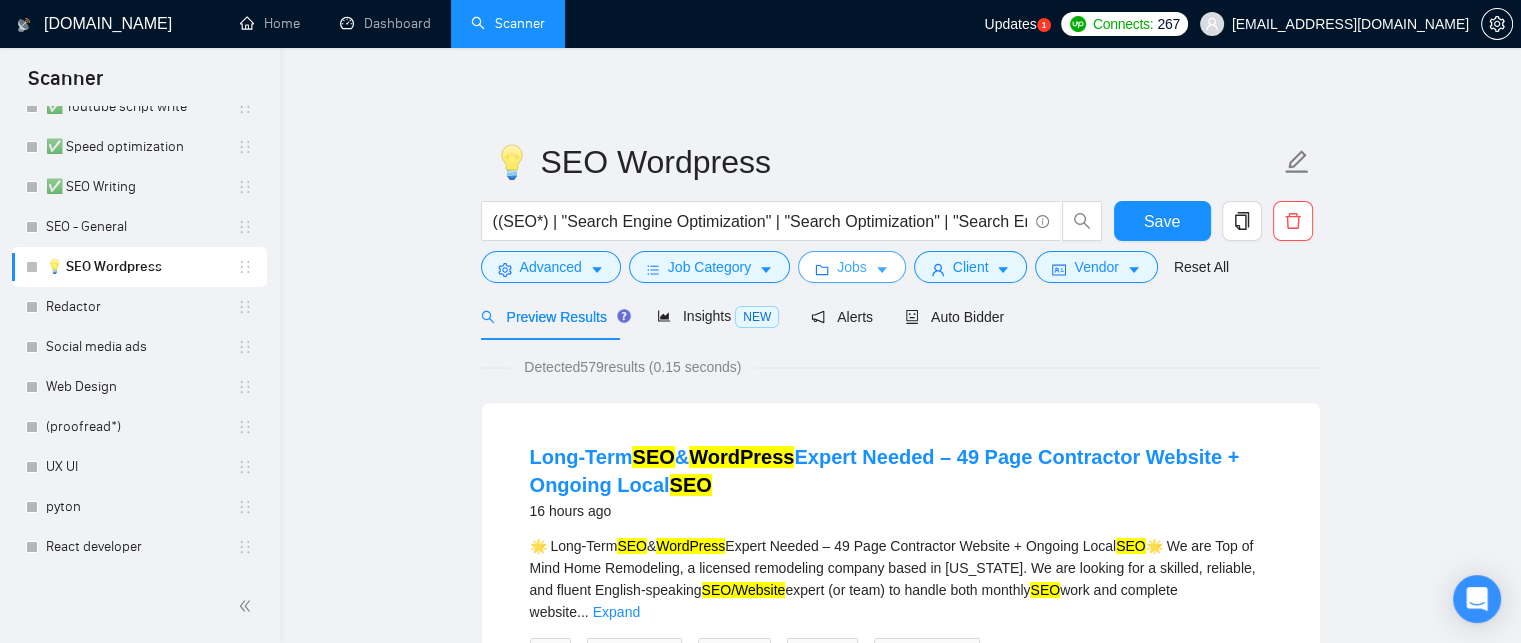 click on "Jobs" at bounding box center [852, 267] 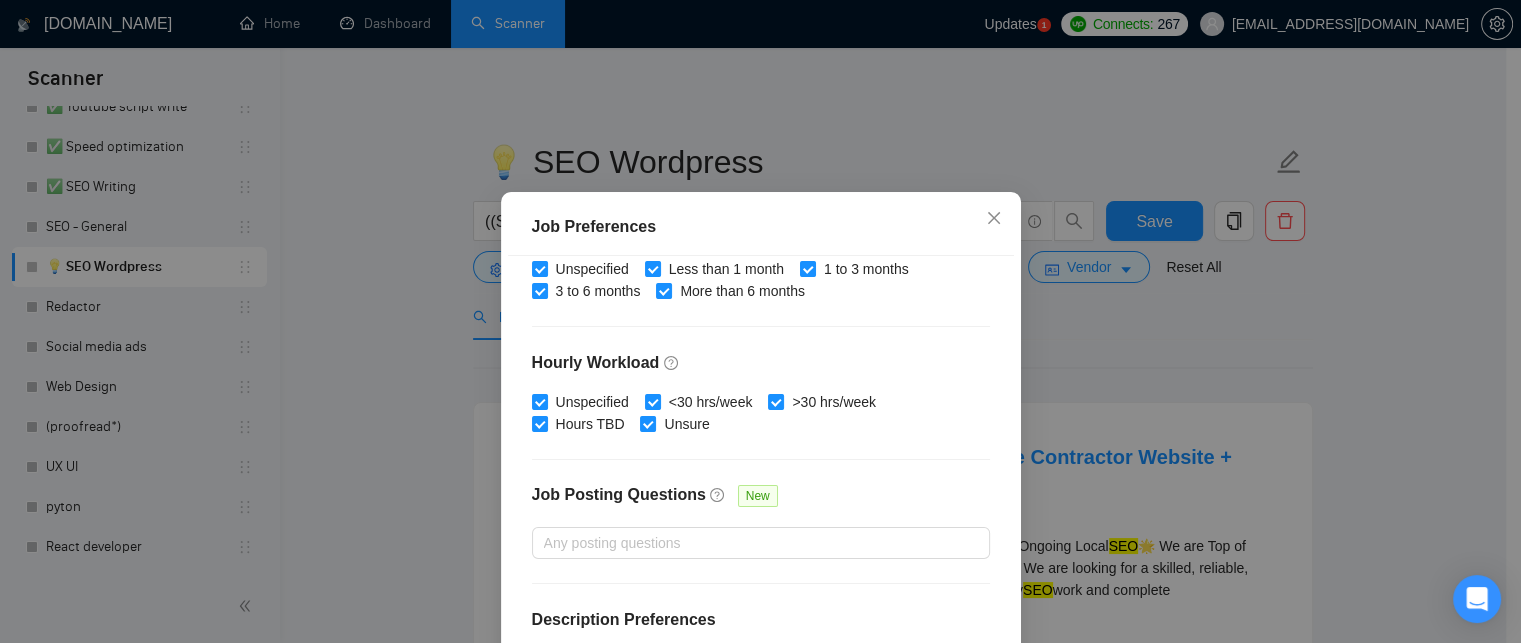 scroll, scrollTop: 676, scrollLeft: 0, axis: vertical 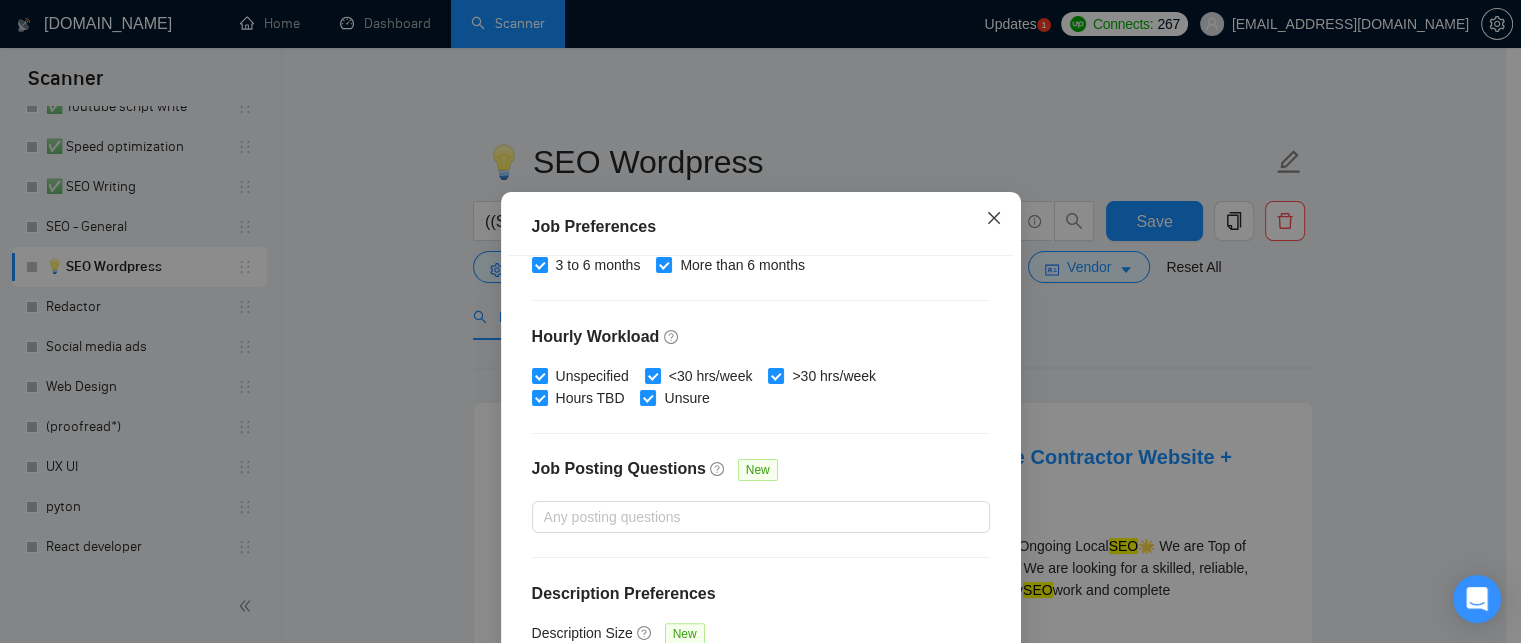 click at bounding box center [994, 219] 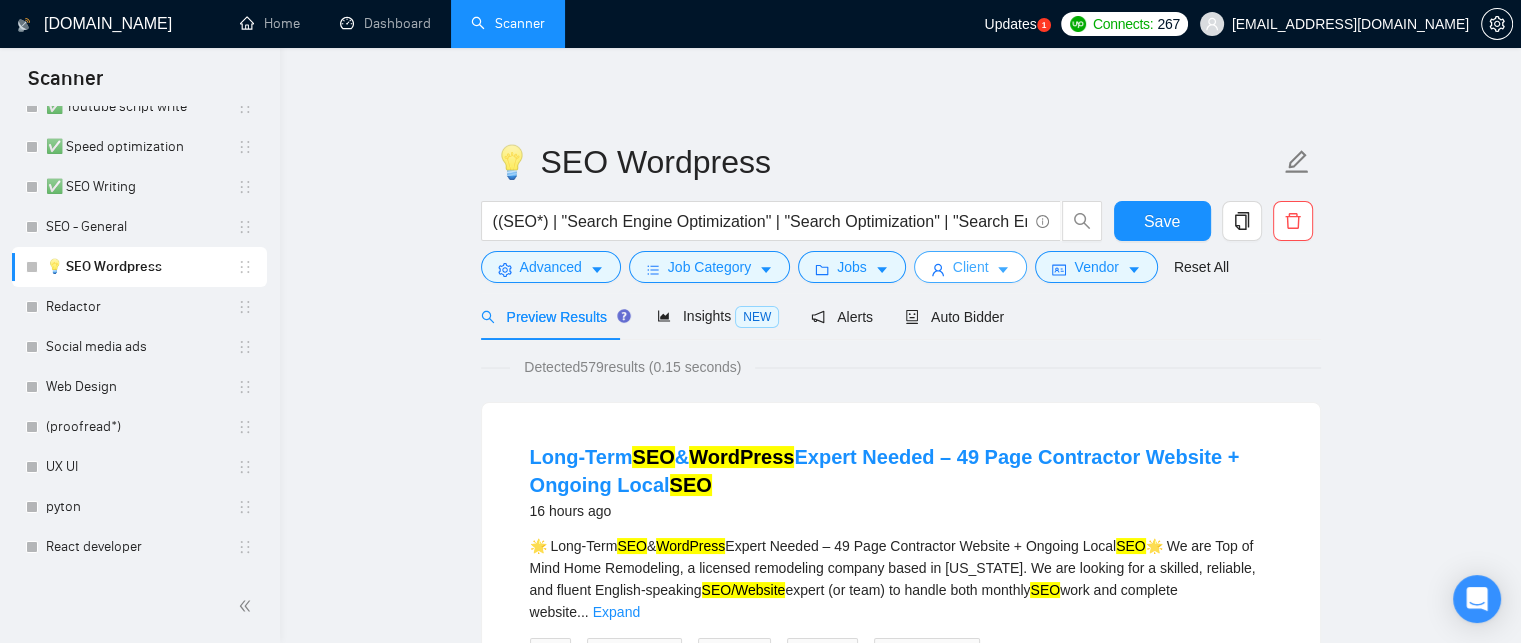 click on "Client" at bounding box center (971, 267) 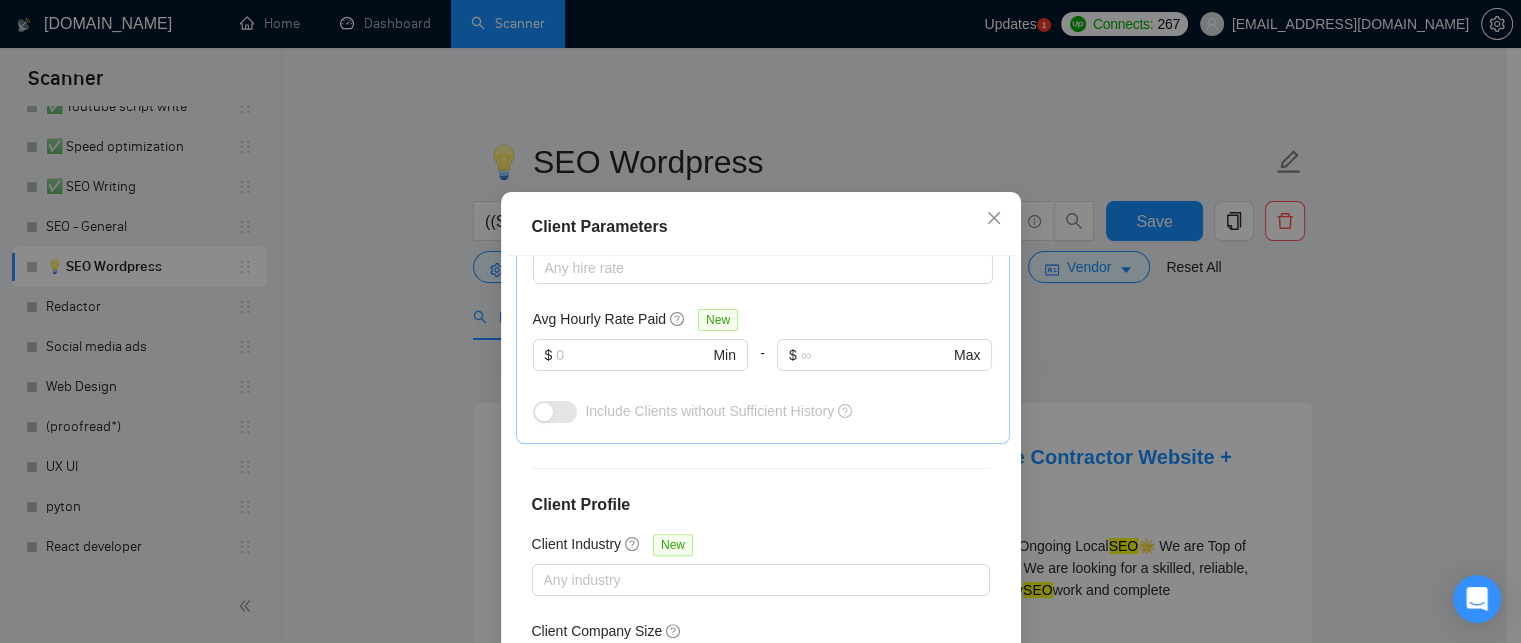 scroll, scrollTop: 816, scrollLeft: 0, axis: vertical 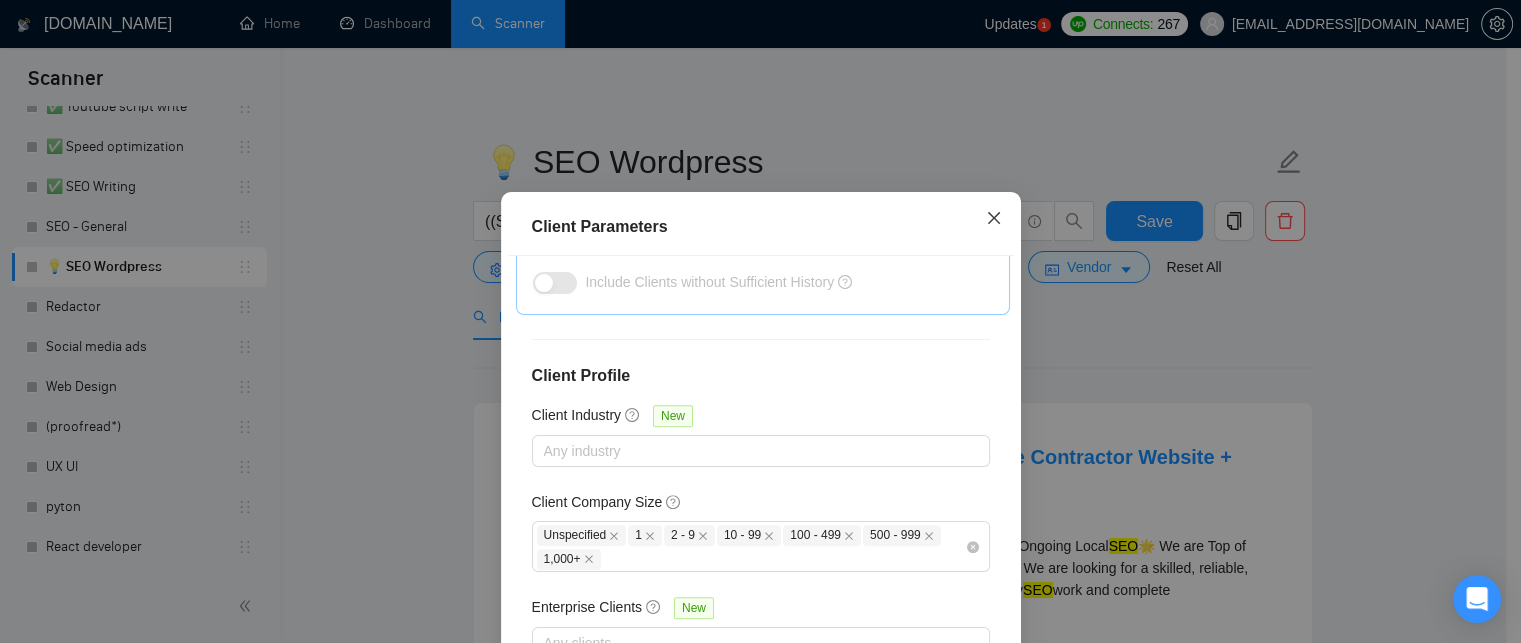 click 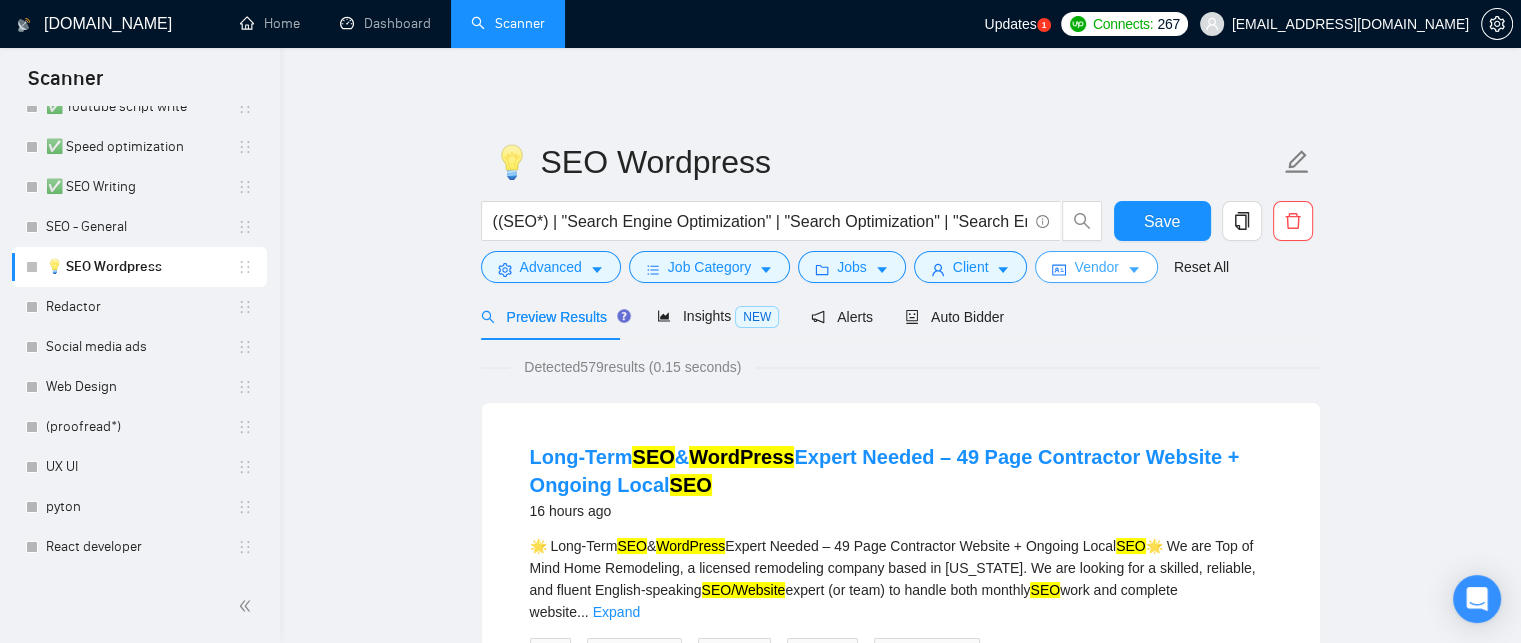 click on "Vendor" at bounding box center (1096, 267) 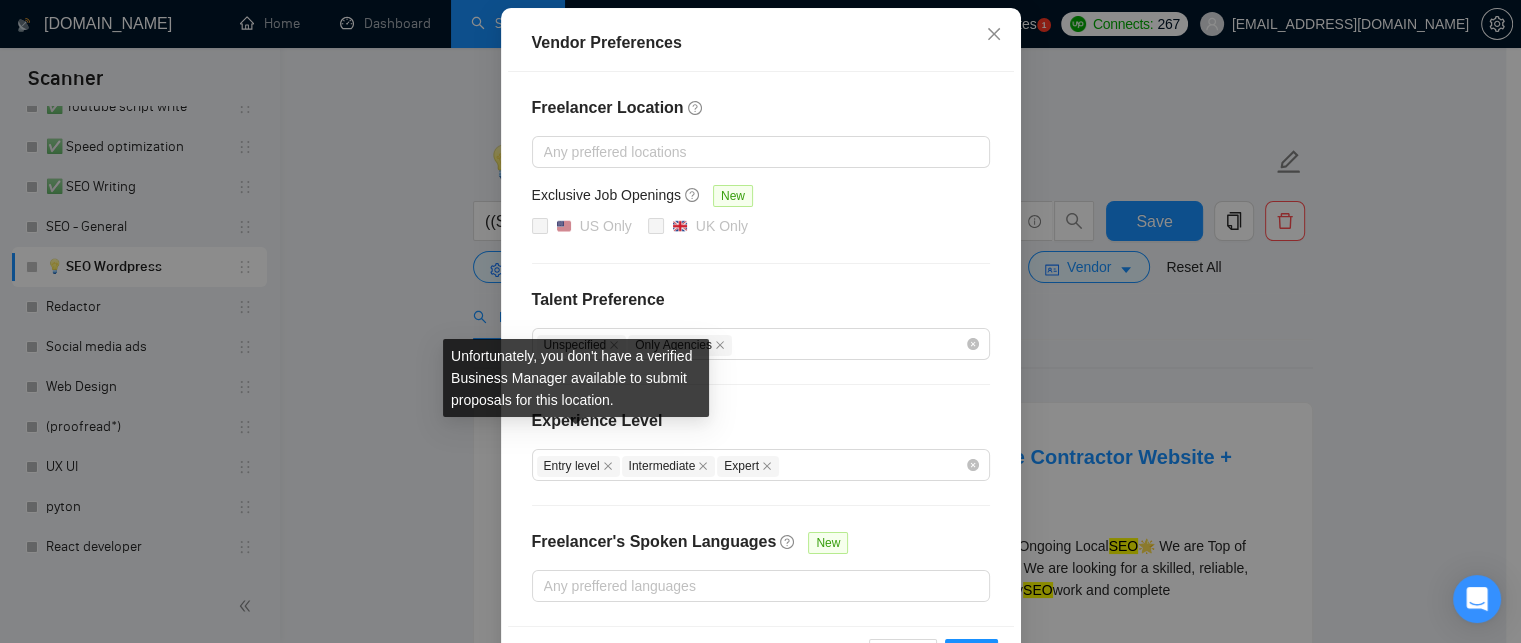 scroll, scrollTop: 214, scrollLeft: 0, axis: vertical 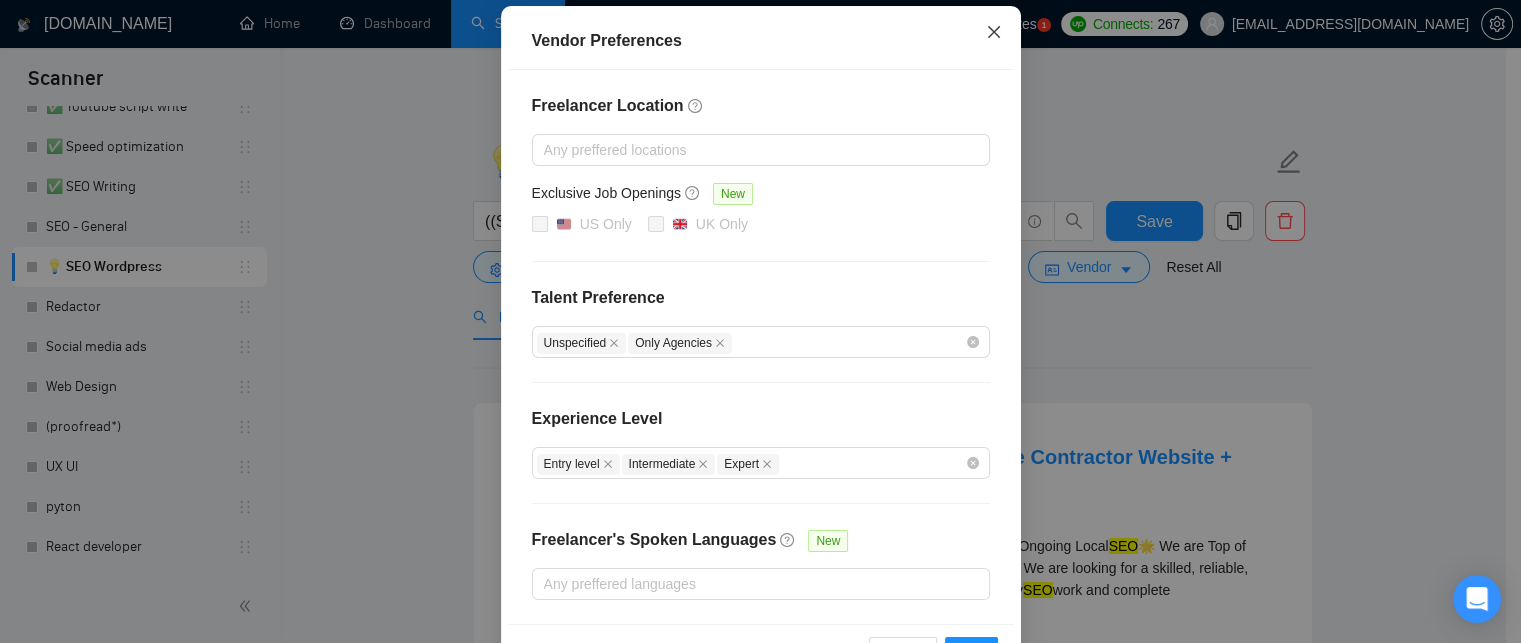 click at bounding box center (994, 33) 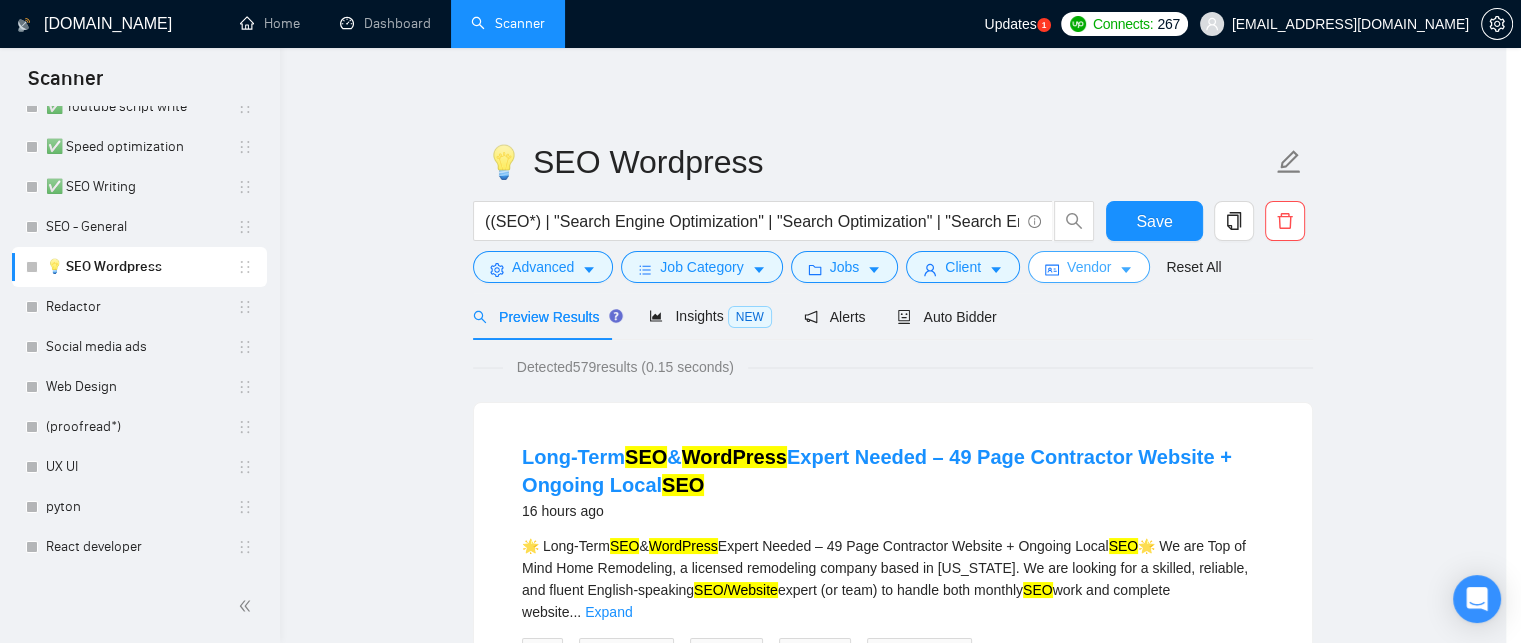 scroll, scrollTop: 0, scrollLeft: 0, axis: both 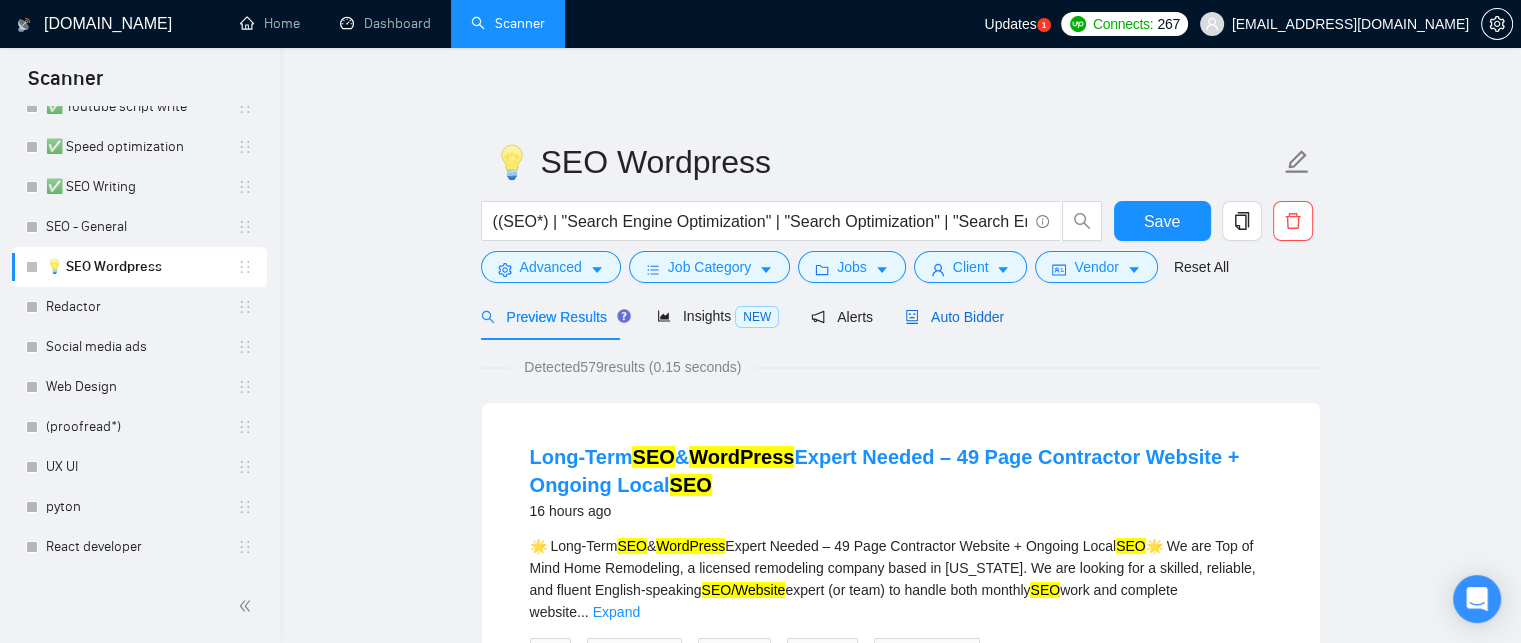 click on "Auto Bidder" at bounding box center [954, 317] 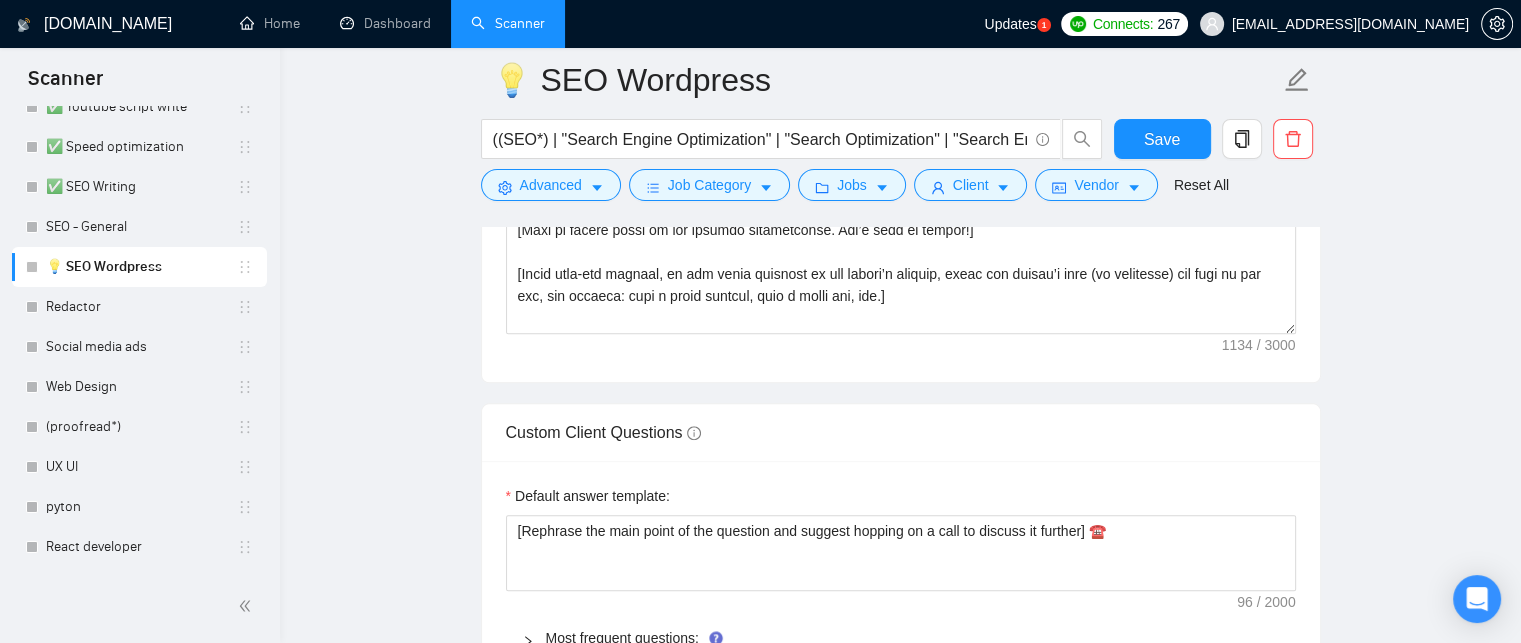 scroll, scrollTop: 2324, scrollLeft: 0, axis: vertical 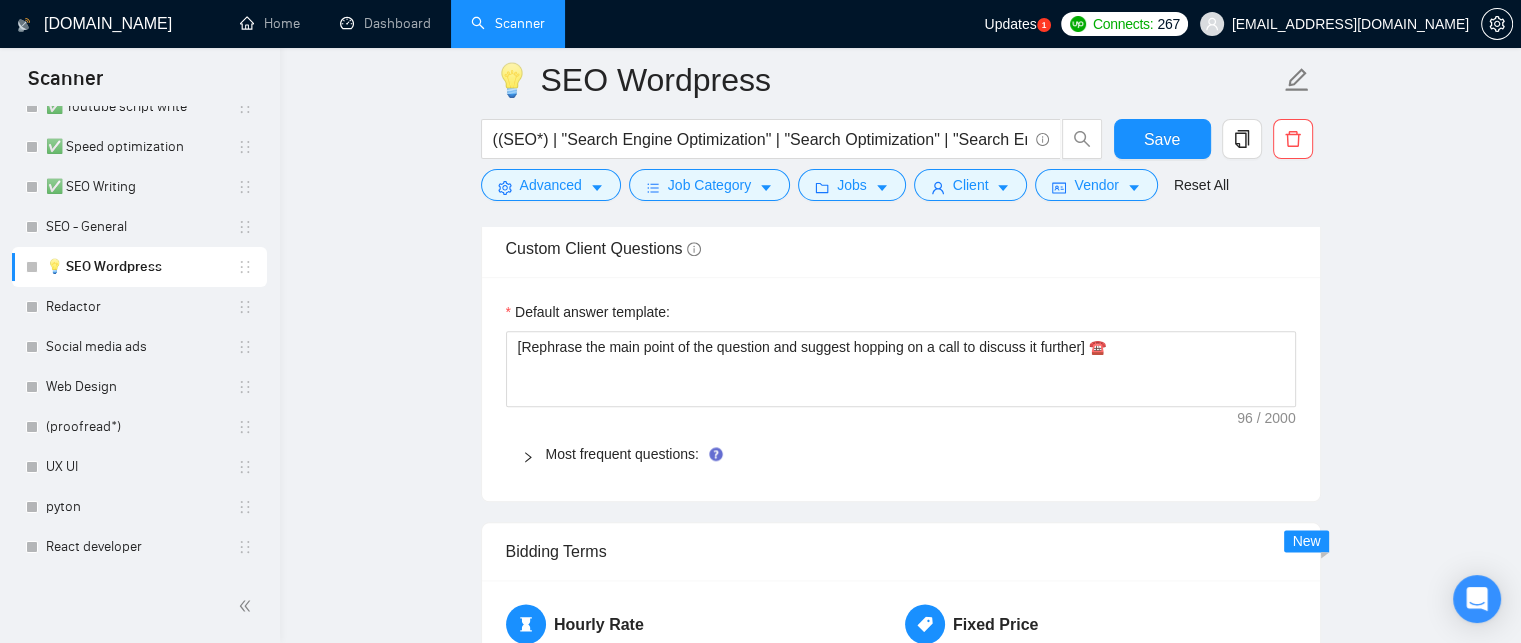click on "Most frequent questions:" at bounding box center [913, 454] 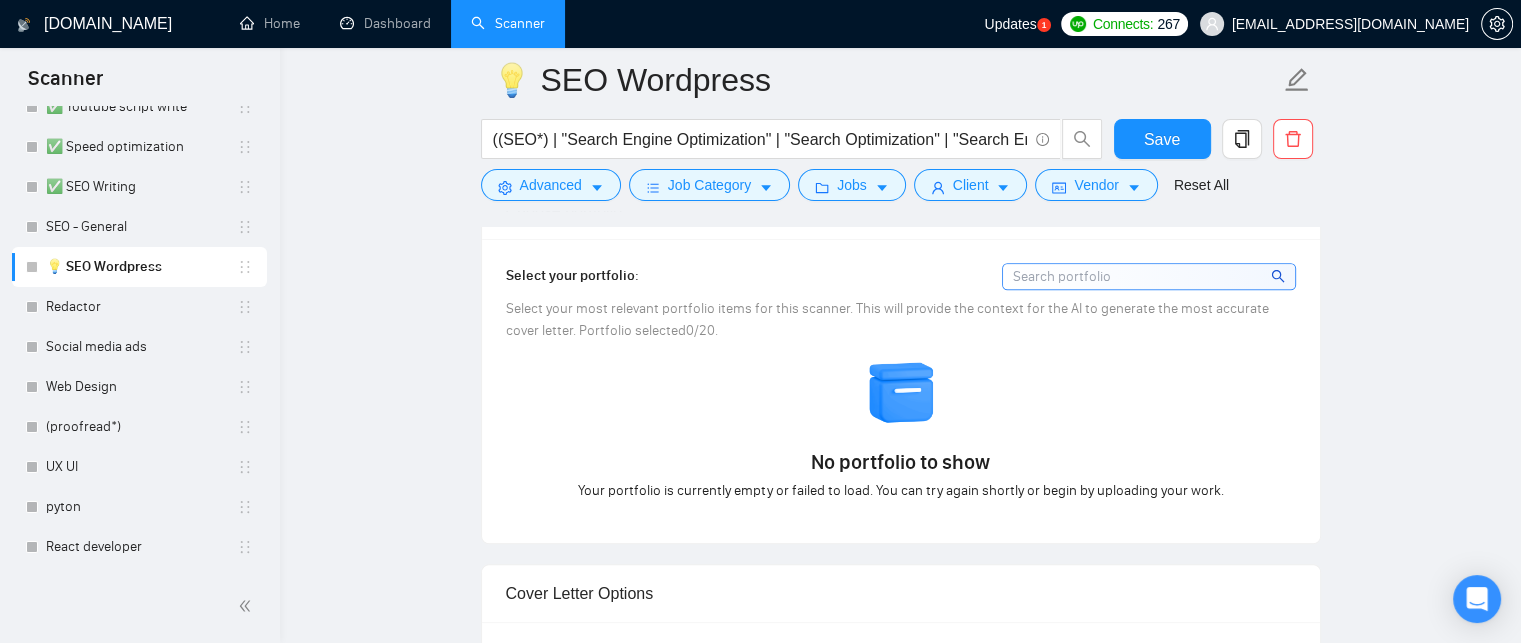 scroll, scrollTop: 1350, scrollLeft: 0, axis: vertical 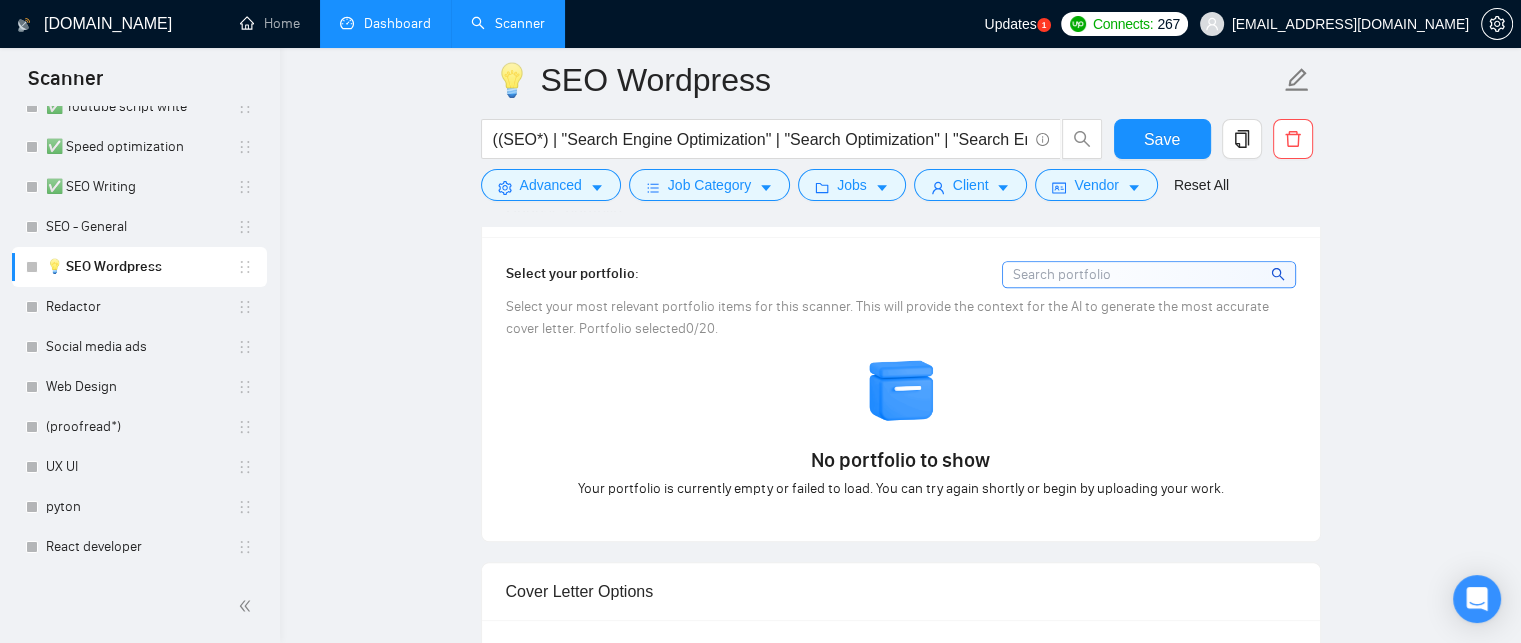 click on "Dashboard" at bounding box center [385, 23] 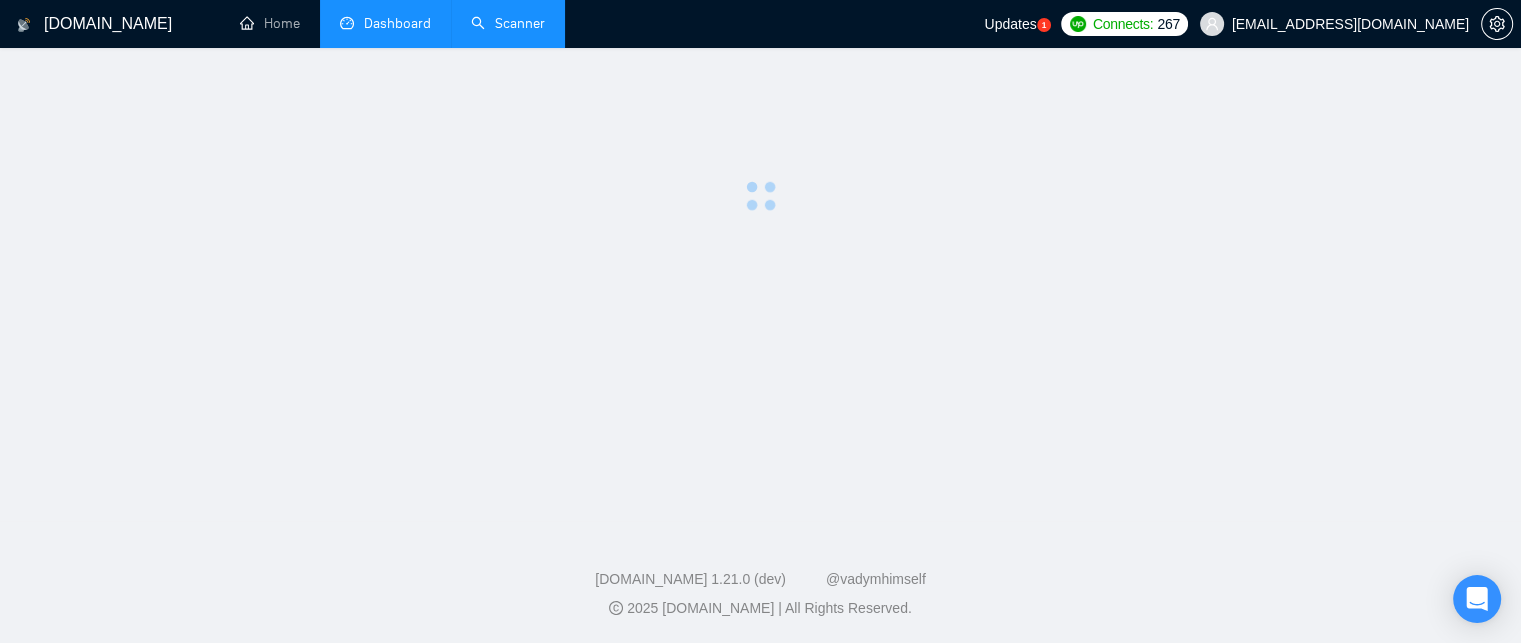 scroll, scrollTop: 0, scrollLeft: 0, axis: both 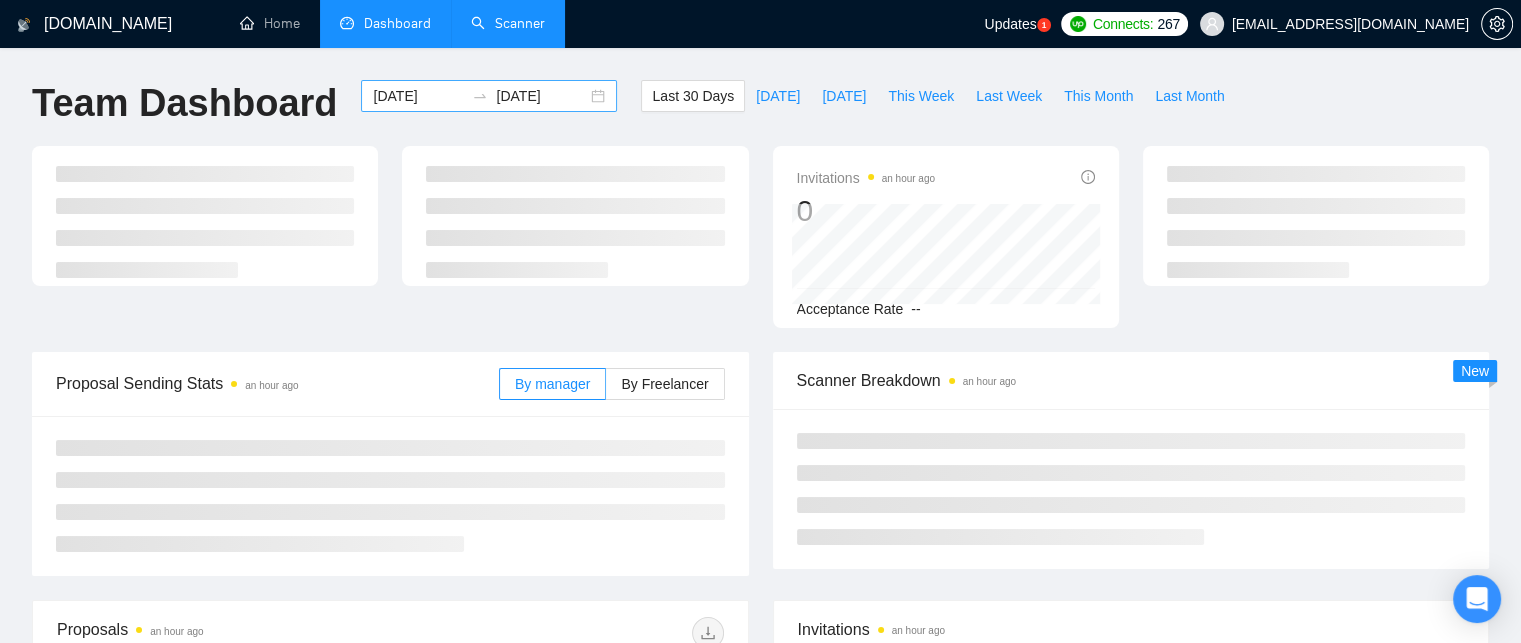 click on "[DATE]" at bounding box center [418, 96] 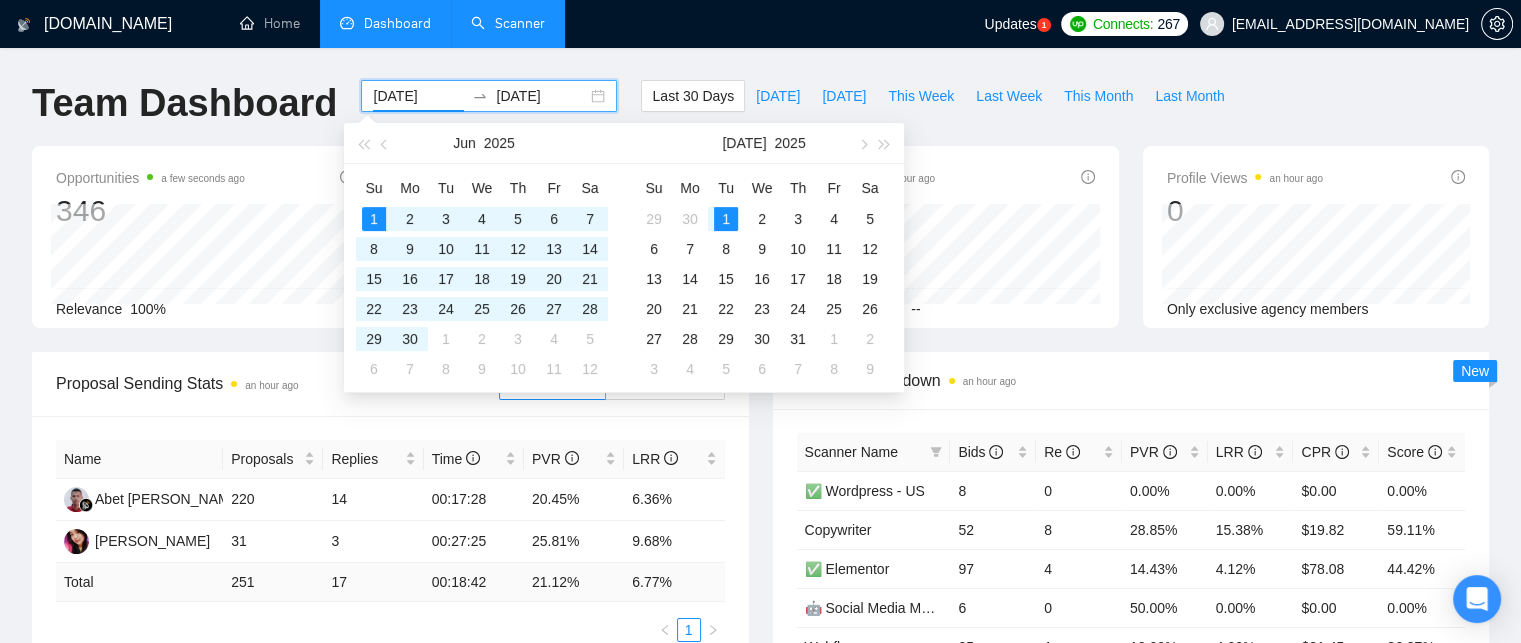 click on "[DATE]" at bounding box center [418, 96] 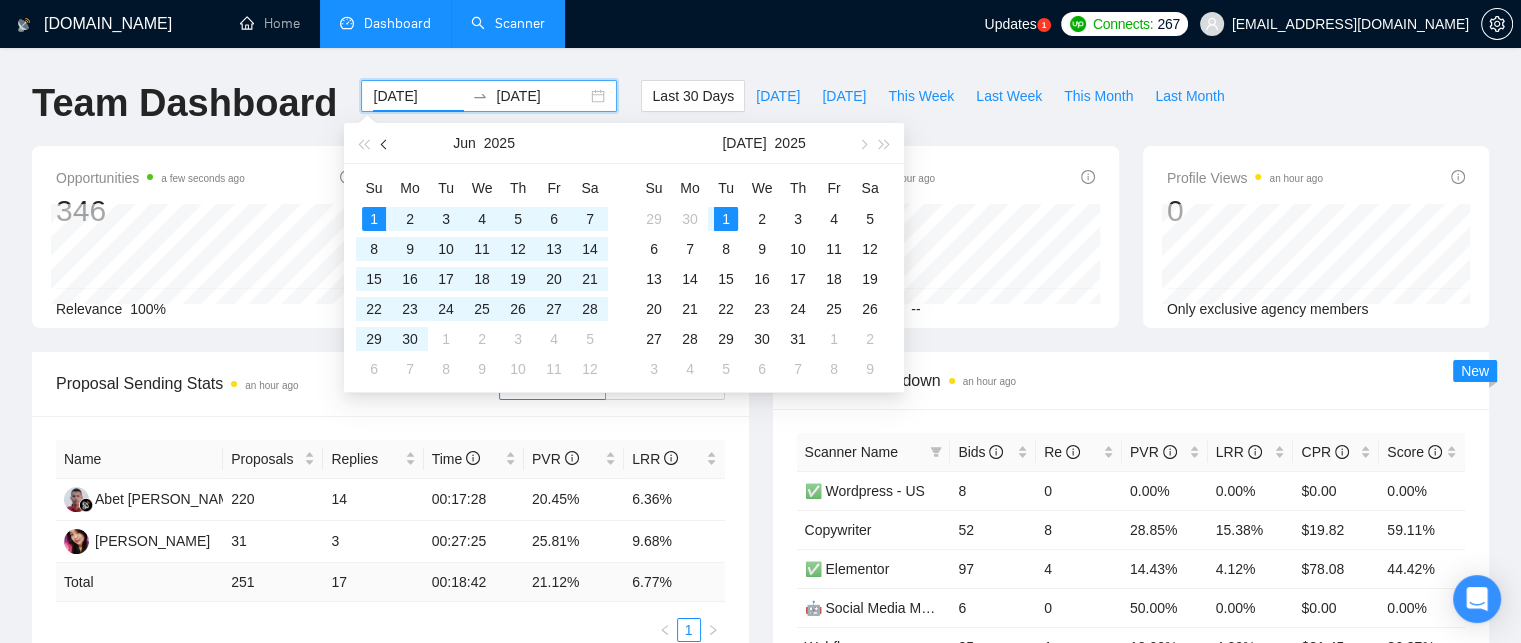 click at bounding box center (386, 144) 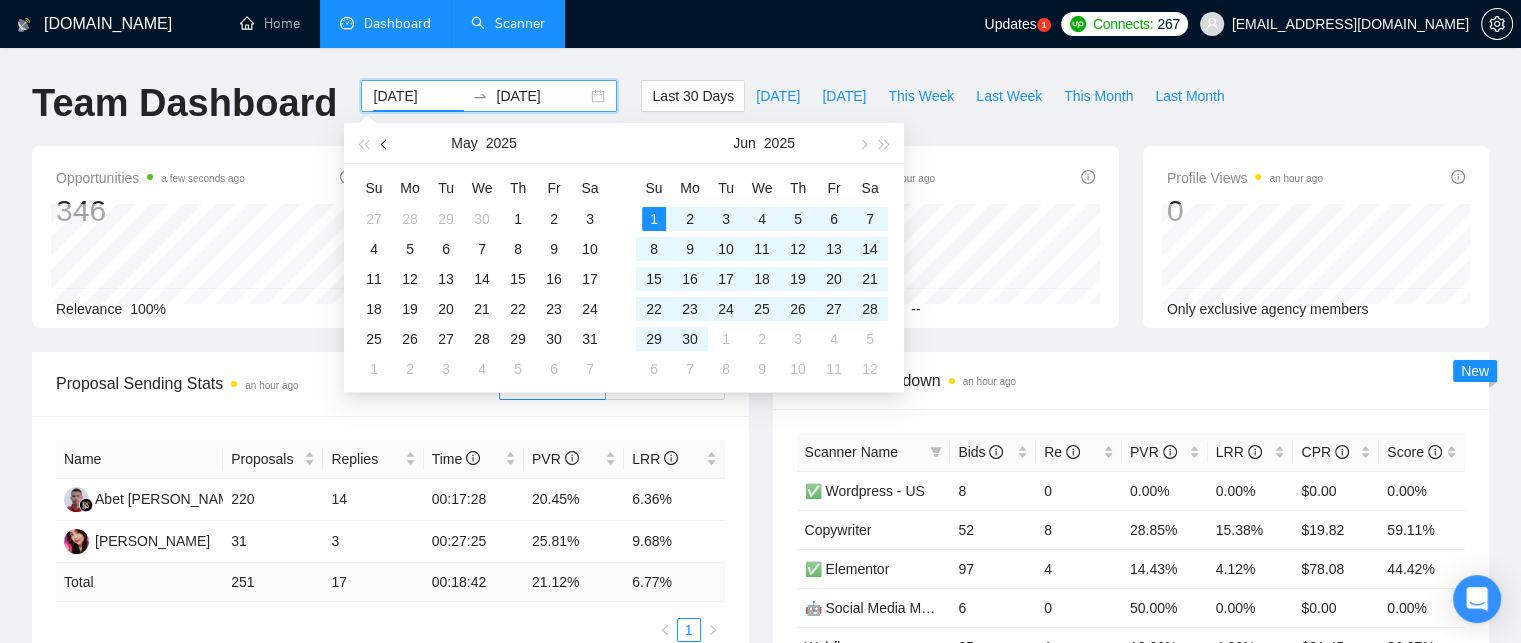 click at bounding box center (386, 144) 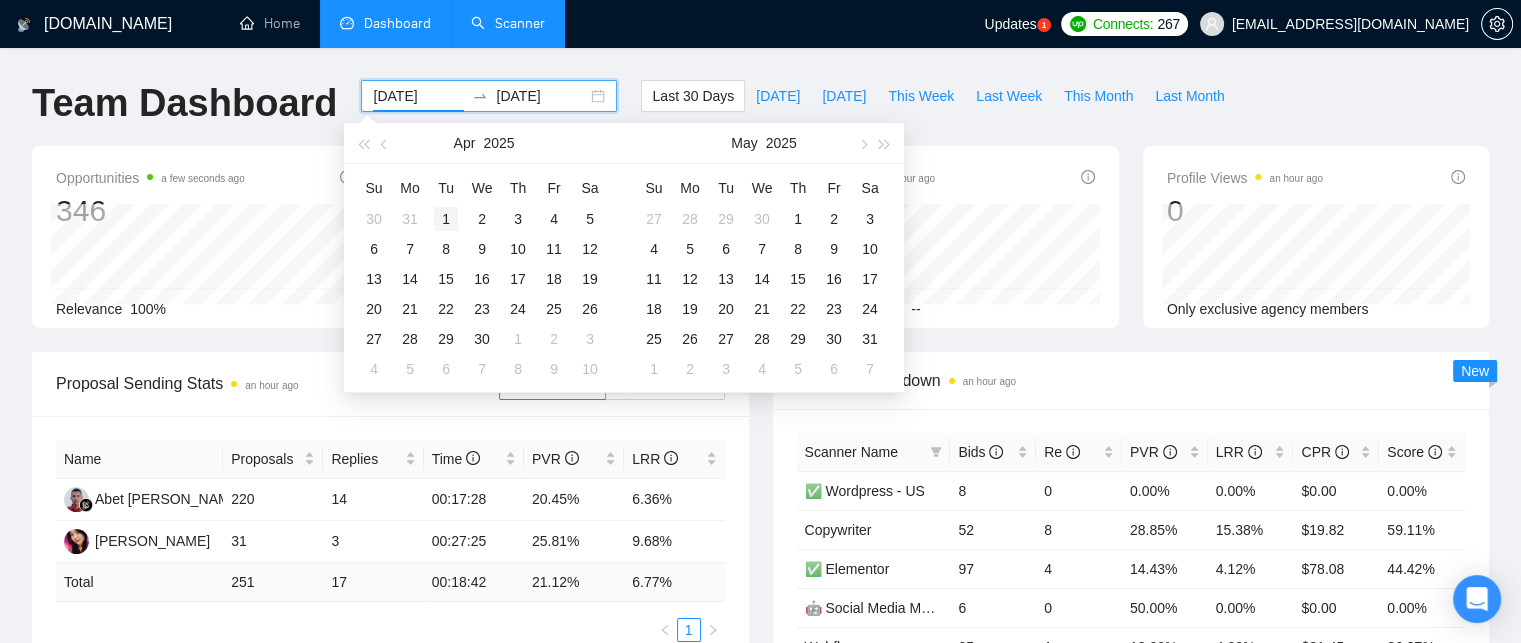 type on "[DATE]" 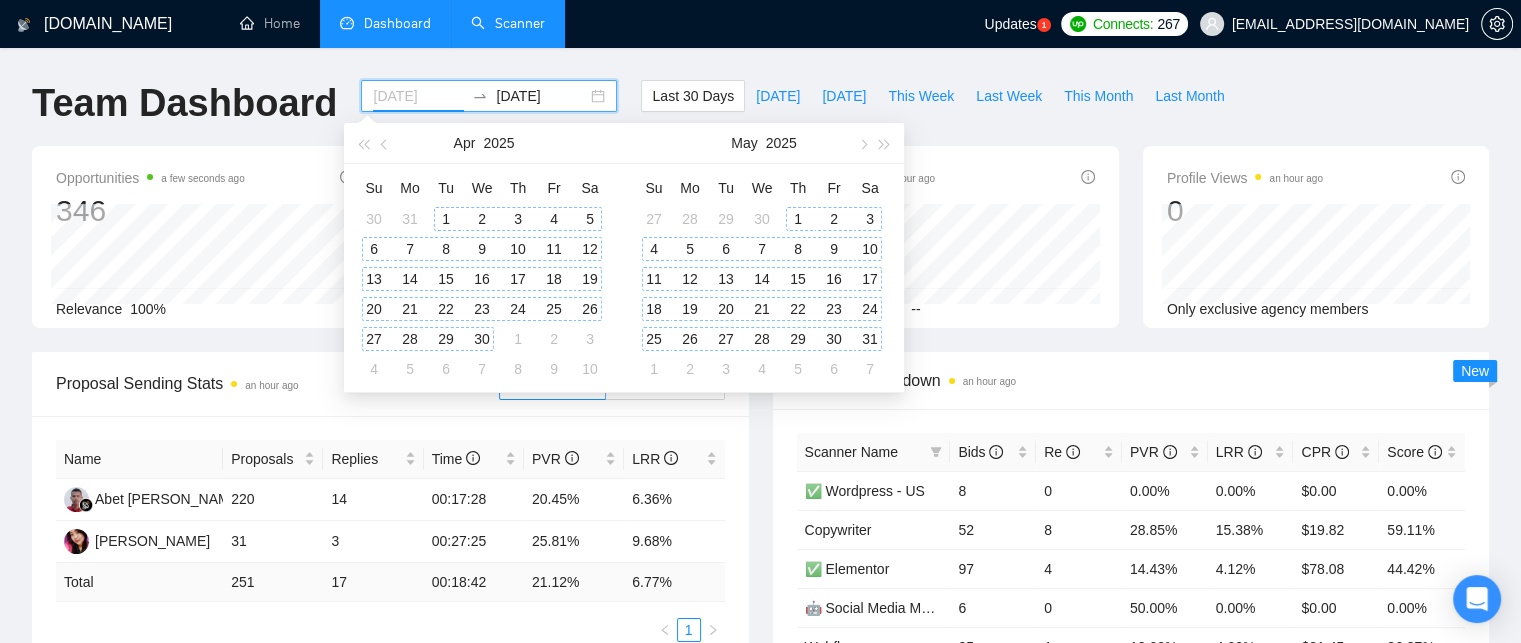 click on "1" at bounding box center (446, 219) 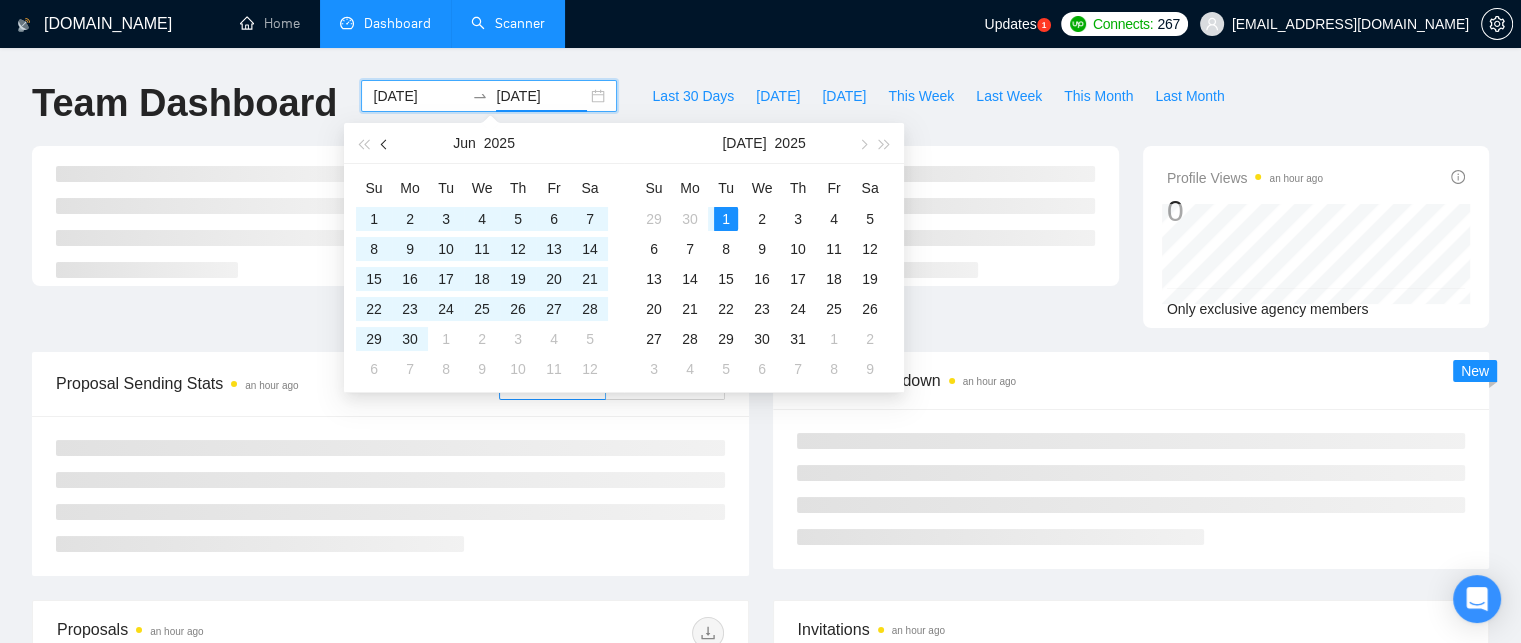 click at bounding box center [385, 143] 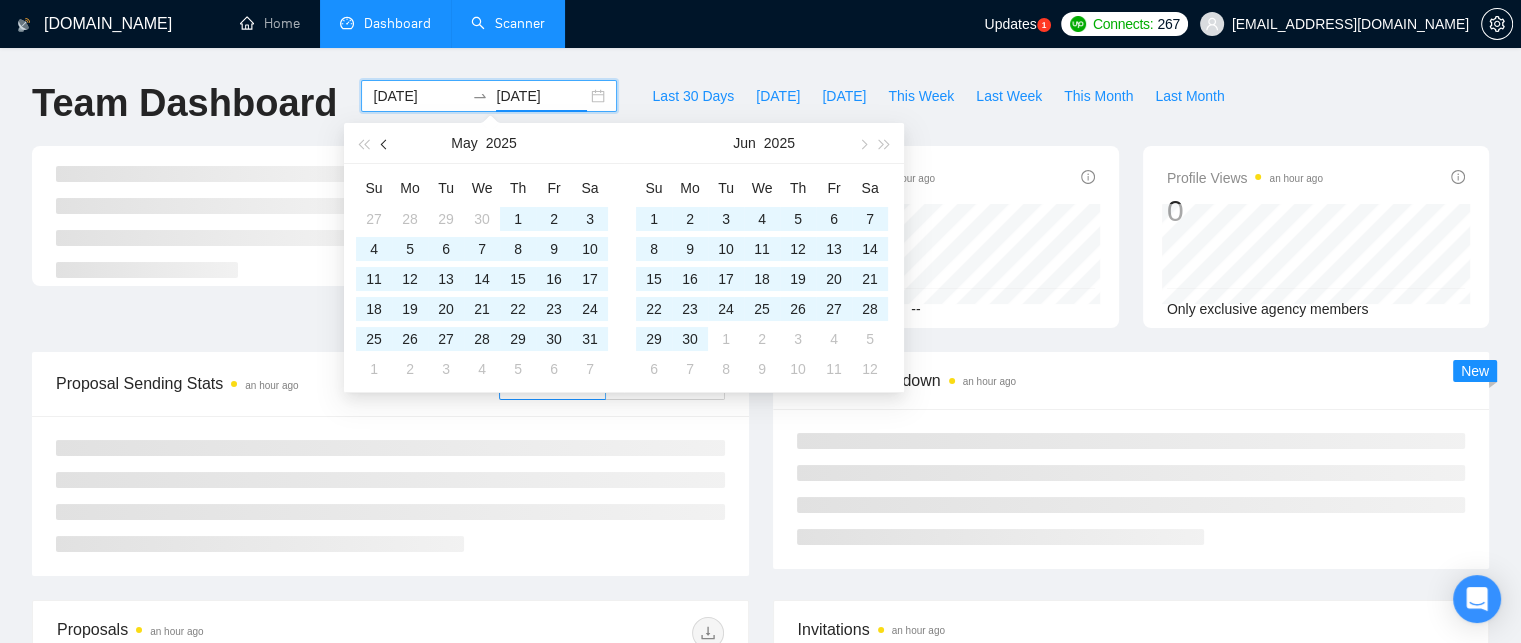 click at bounding box center [385, 143] 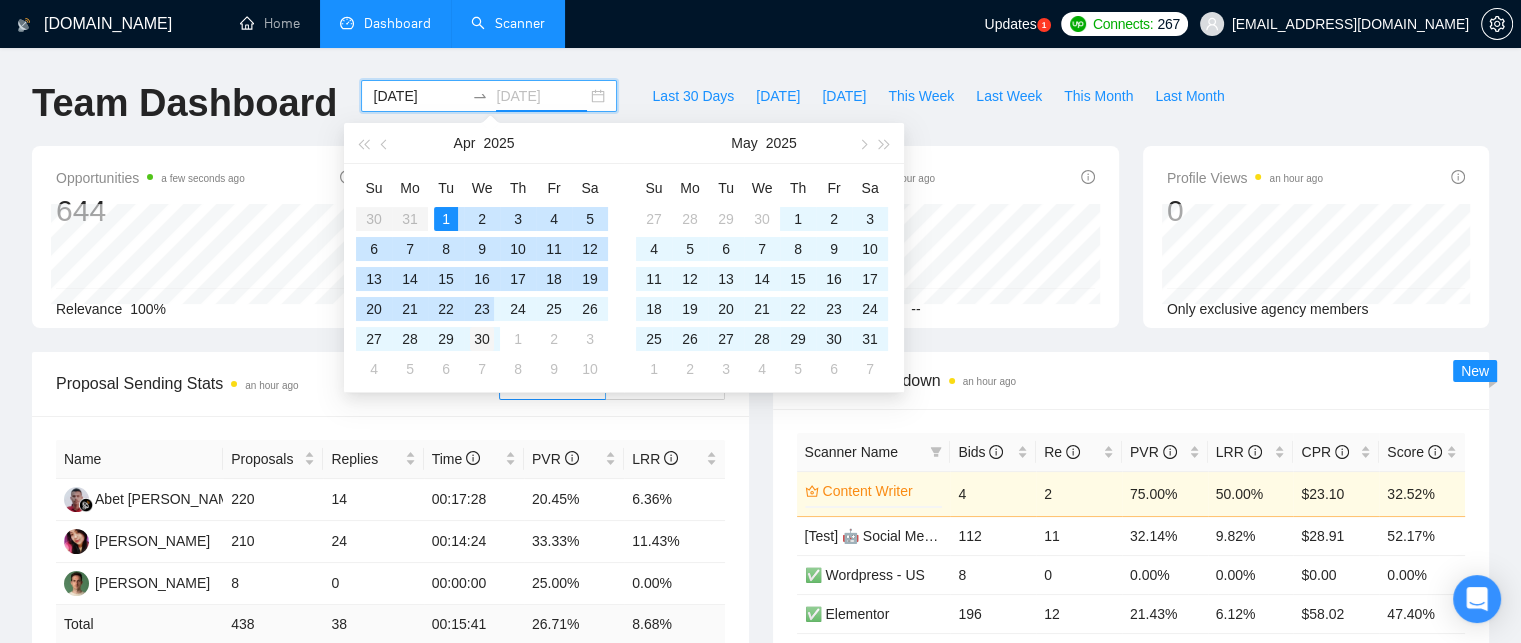 type on "[DATE]" 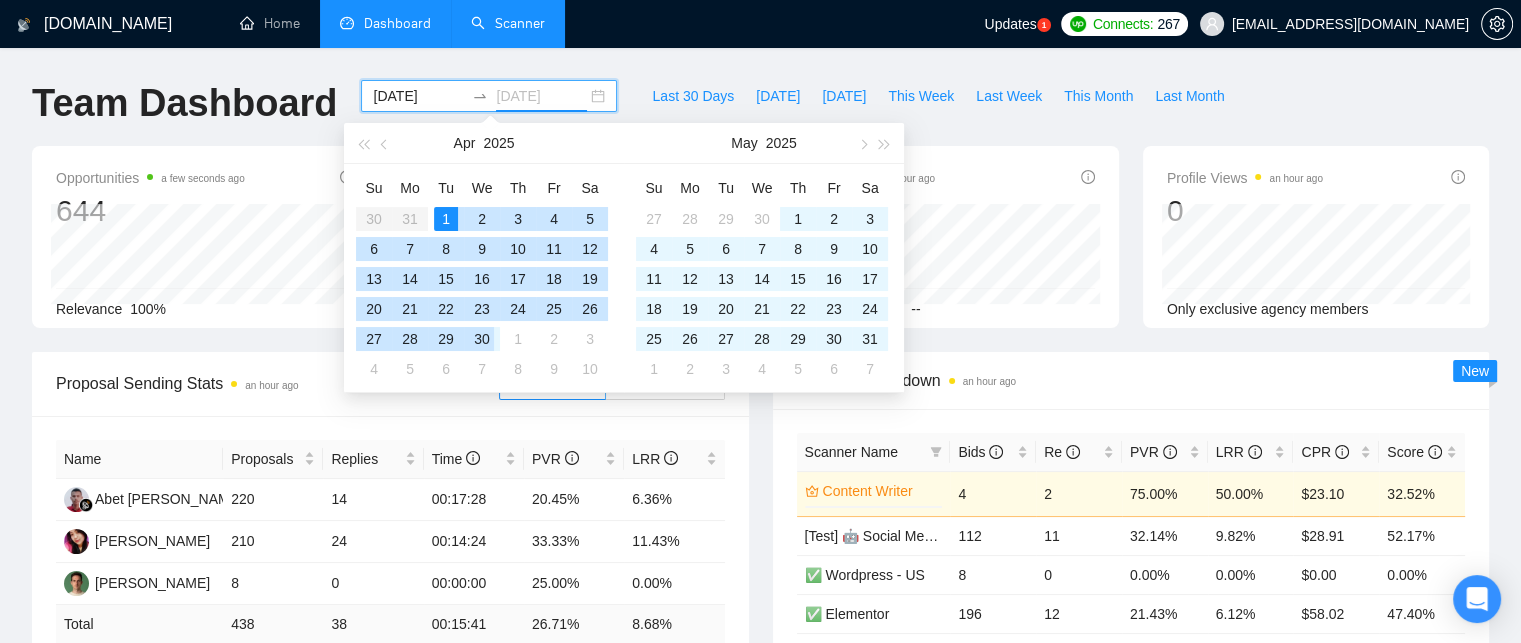 click on "30" at bounding box center [482, 339] 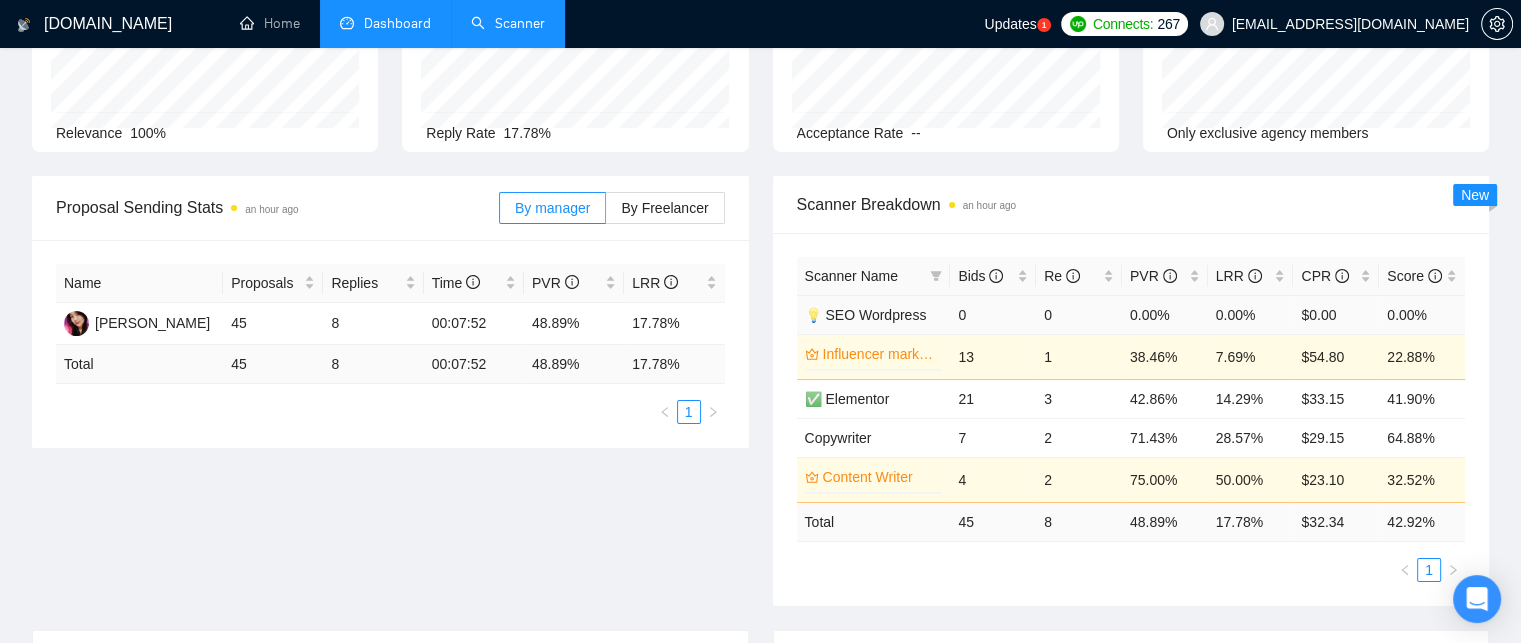 scroll, scrollTop: 176, scrollLeft: 0, axis: vertical 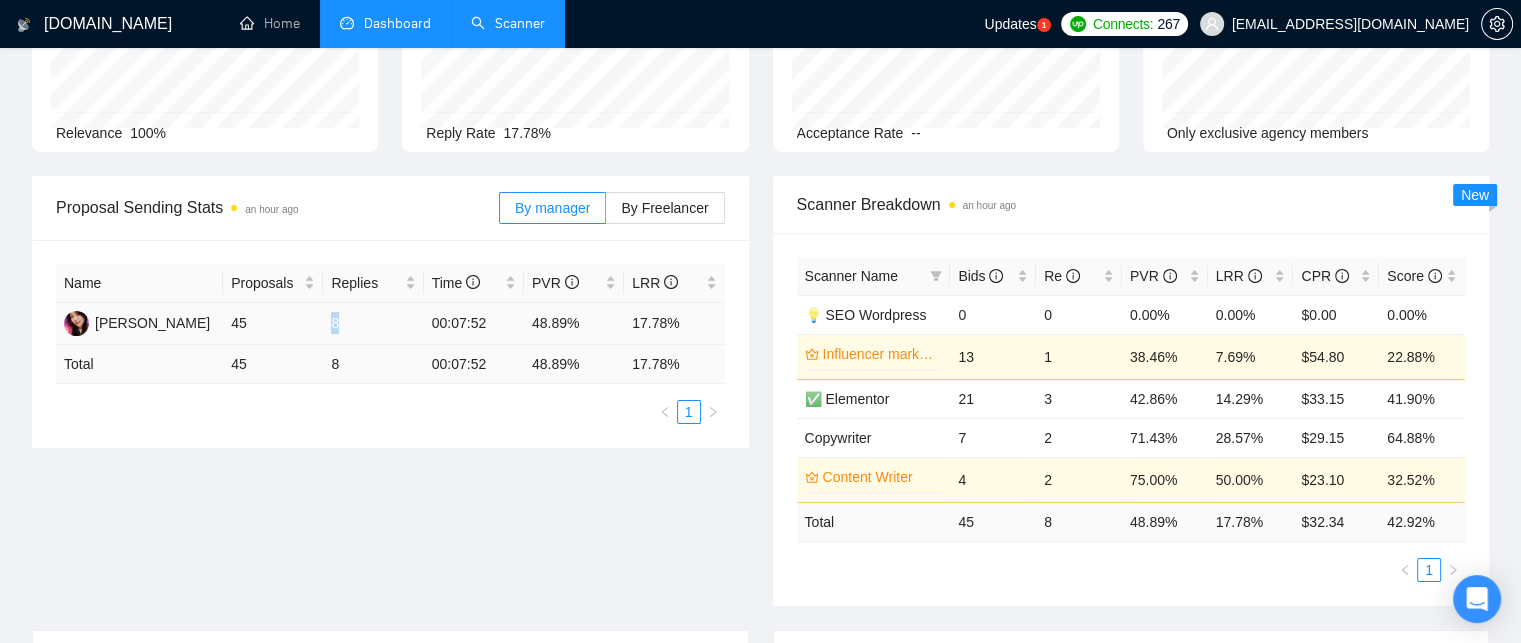 click on "8" at bounding box center (373, 324) 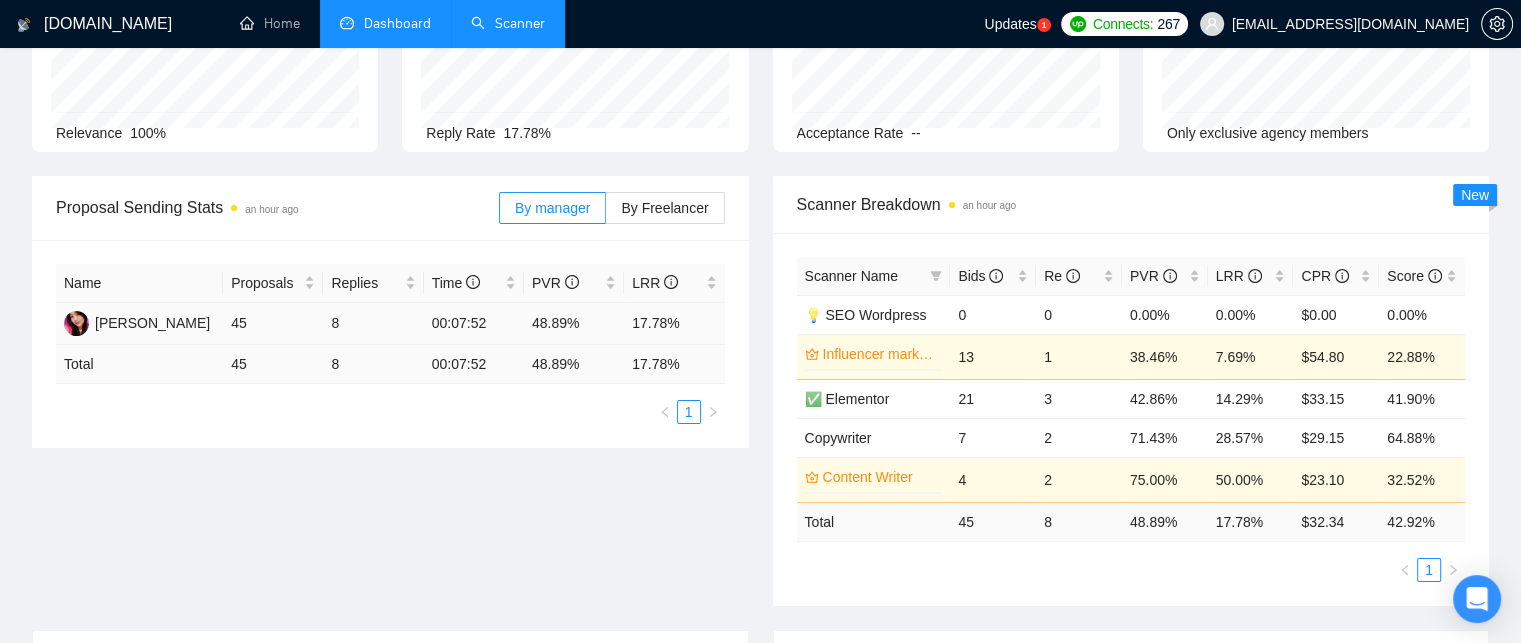 click on "45" at bounding box center (273, 324) 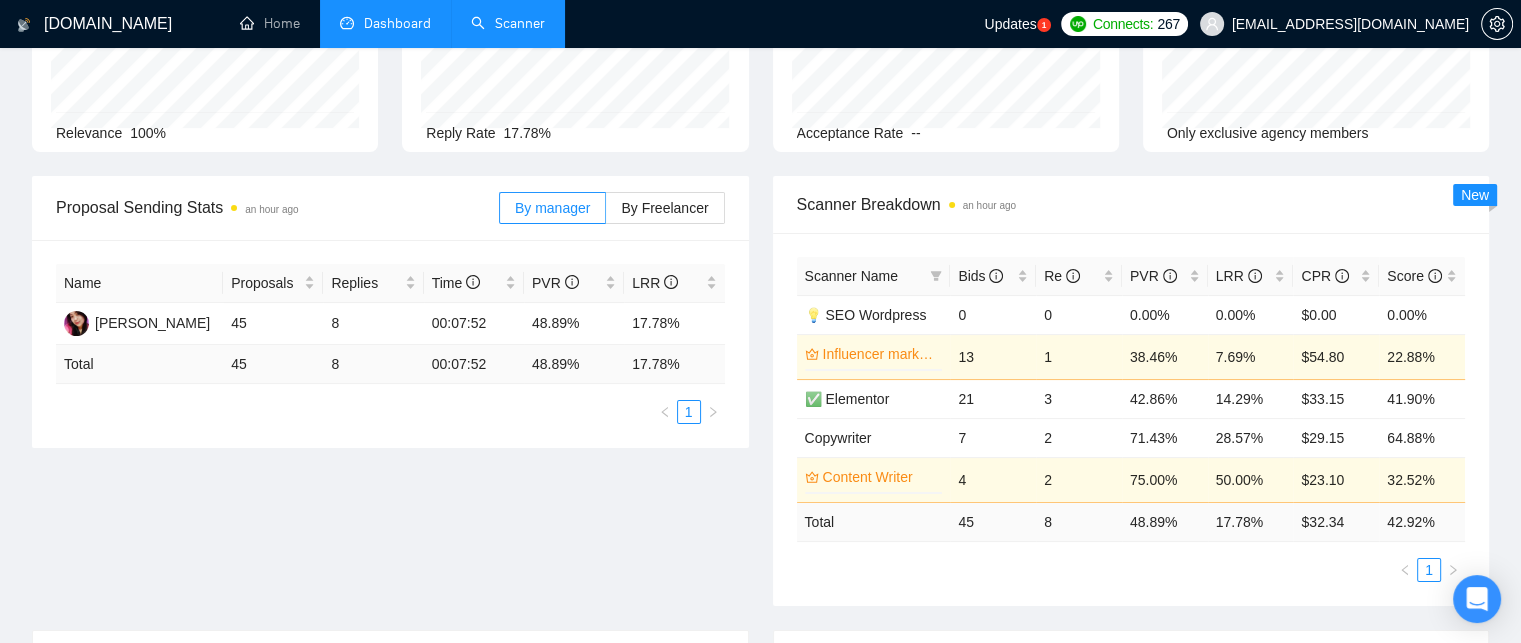 click on "Opportunities 3 minutes ago 129   [DATE]
Relevant 26 Relevance 100% Proposals an hour ago 45   Reply Rate 17.78% Invitations an hour ago 0   Acceptance Rate -- Profile Views an hour ago 0   Only exclusive agency members" at bounding box center (760, 73) 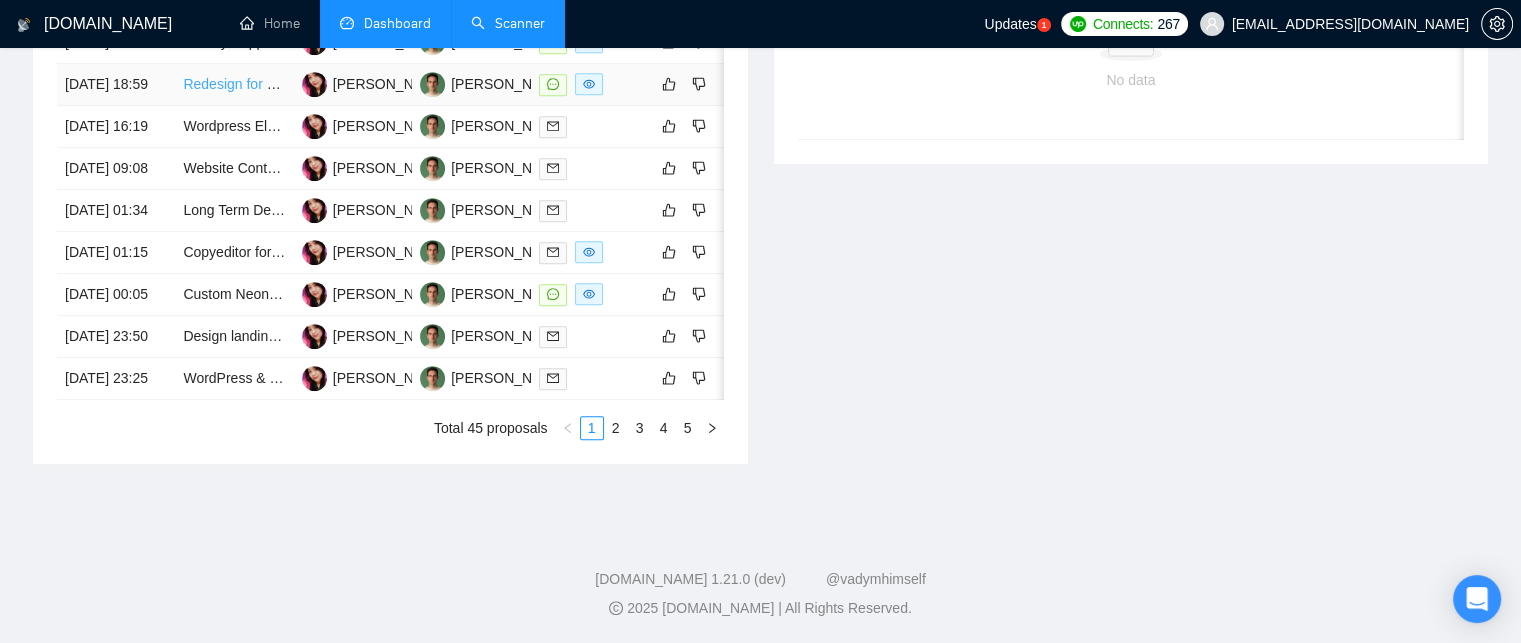 scroll, scrollTop: 1000, scrollLeft: 0, axis: vertical 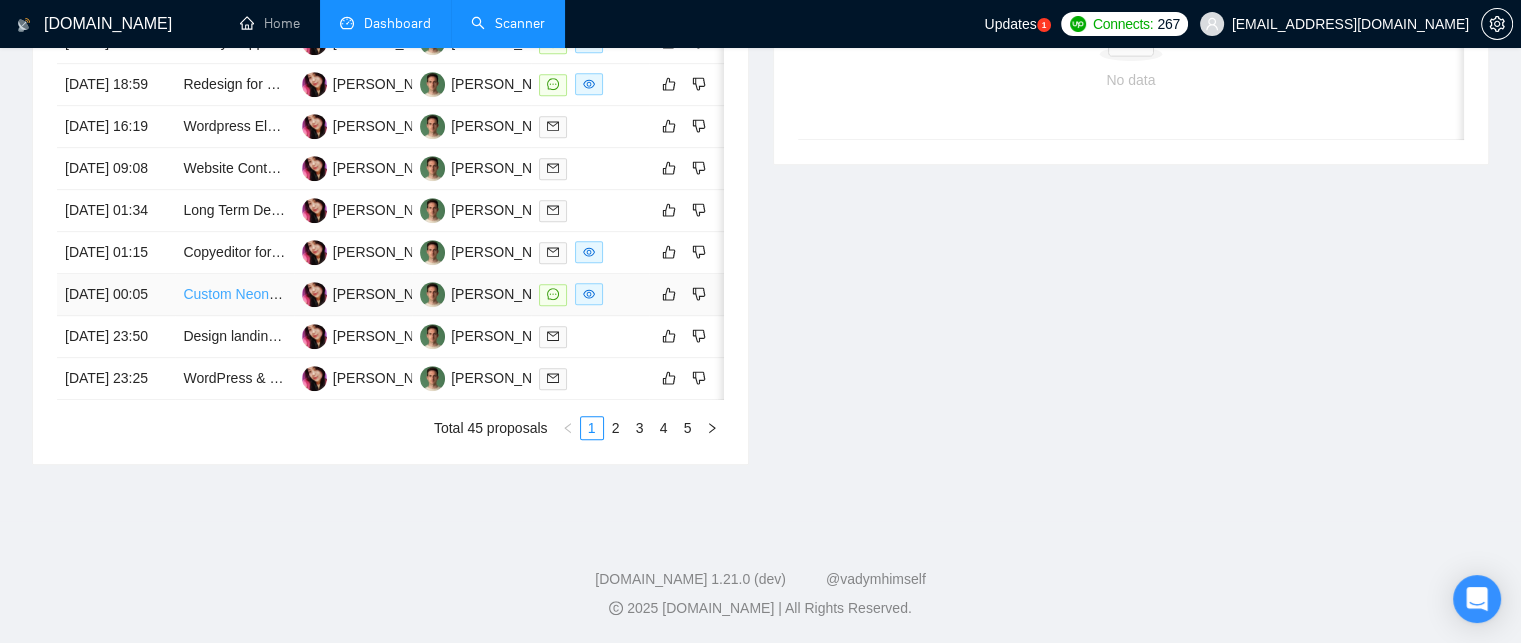 click on "Custom Neon Shopify or WordPress Site" at bounding box center (309, 294) 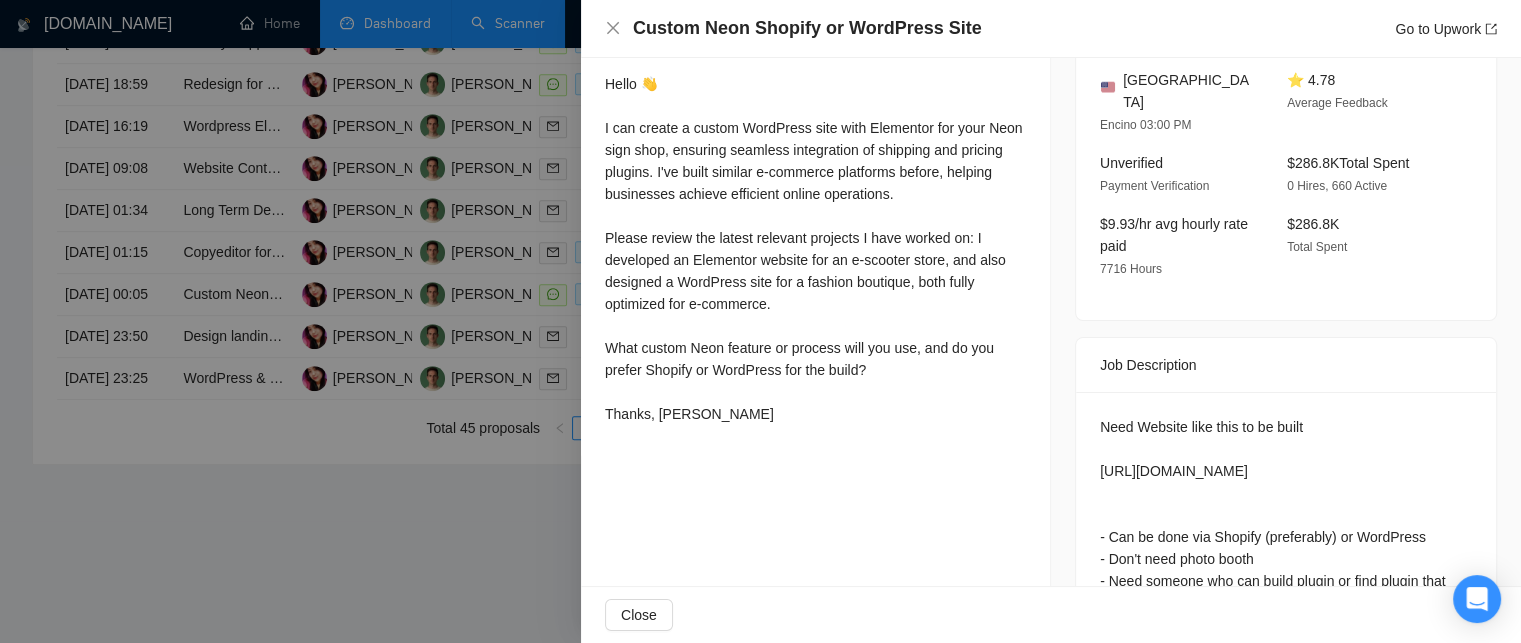 scroll, scrollTop: 560, scrollLeft: 0, axis: vertical 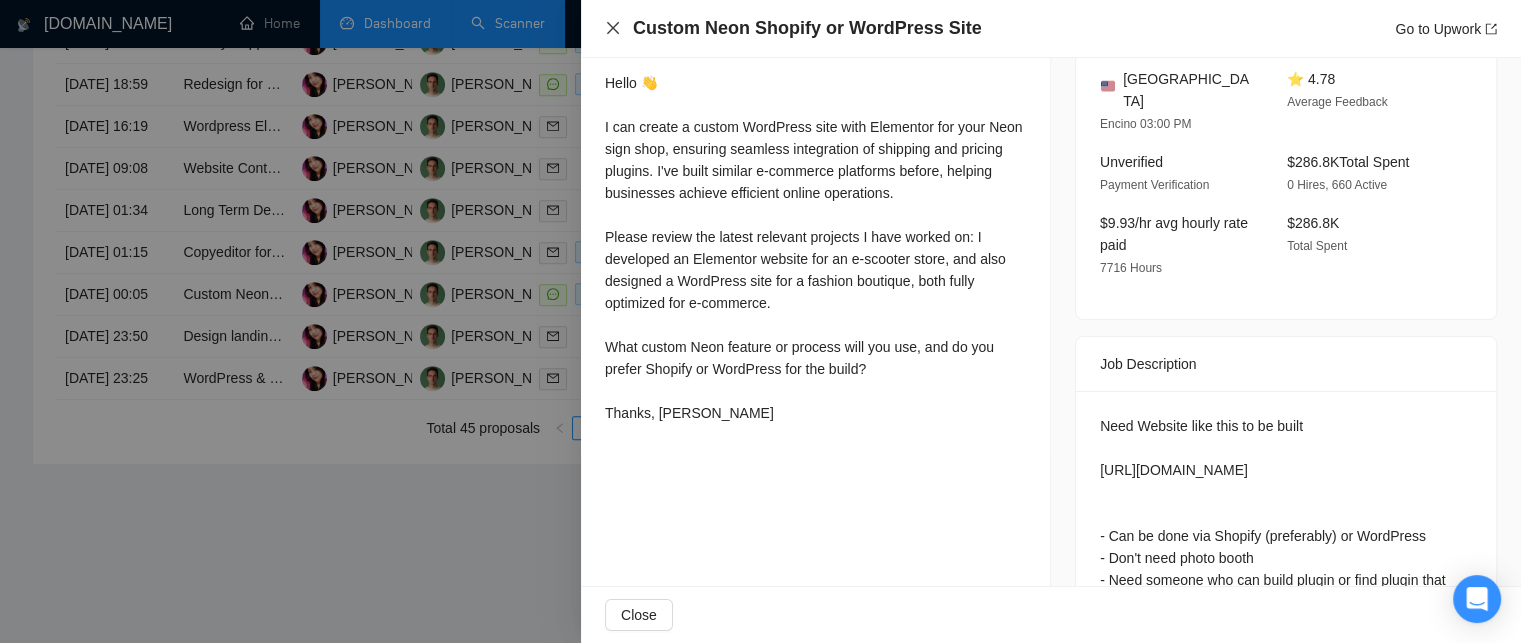 click 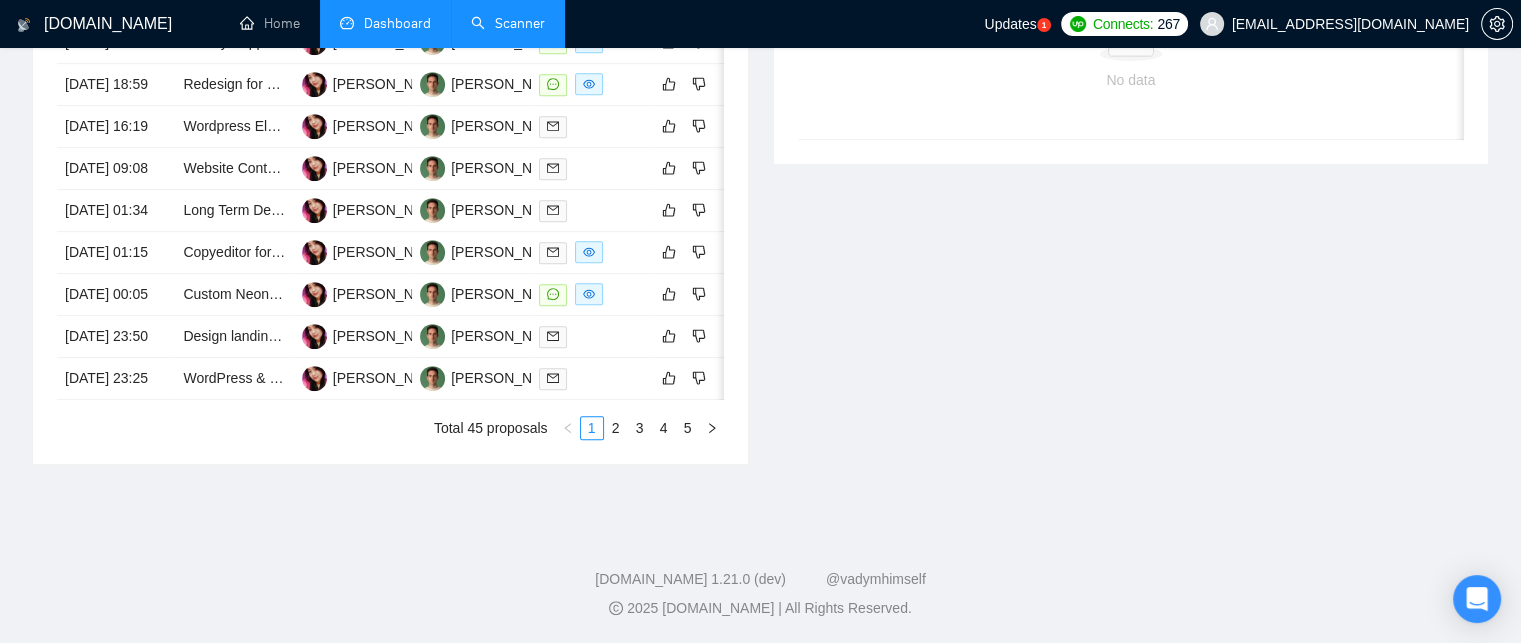 click on "Scanner" at bounding box center (508, 23) 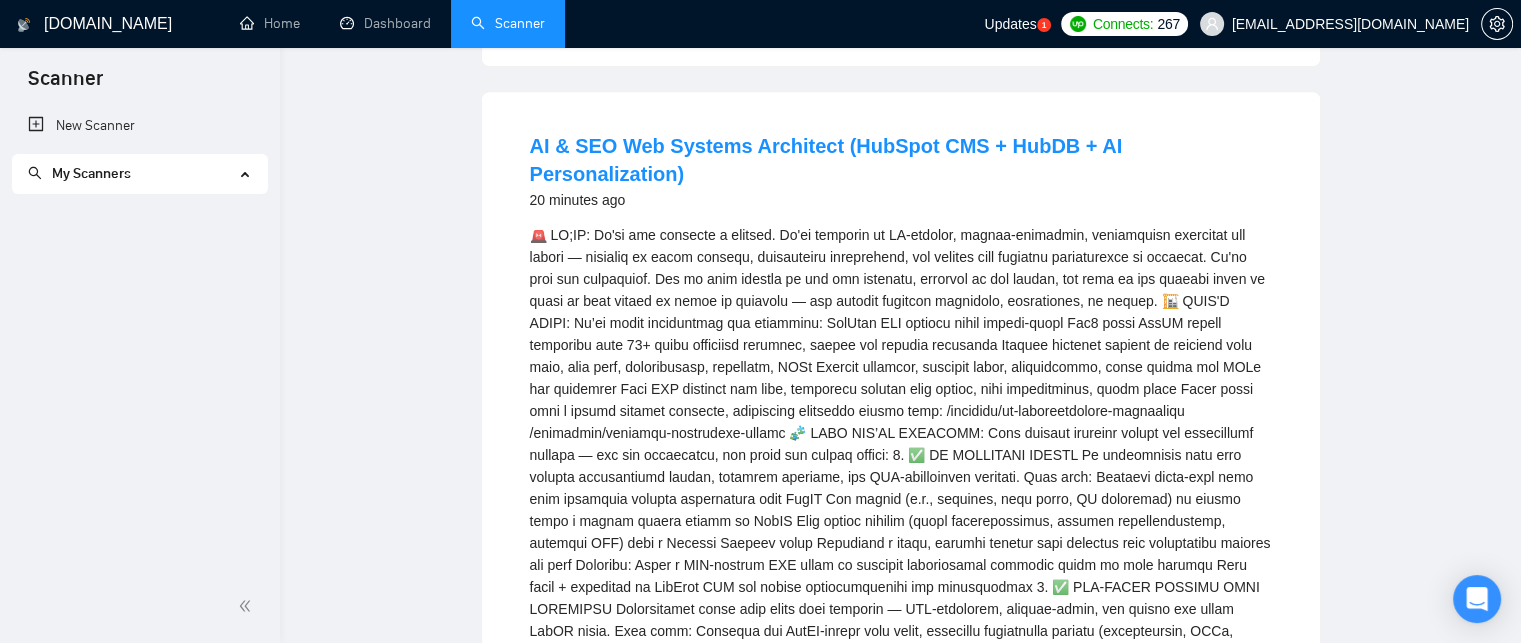 scroll, scrollTop: 0, scrollLeft: 0, axis: both 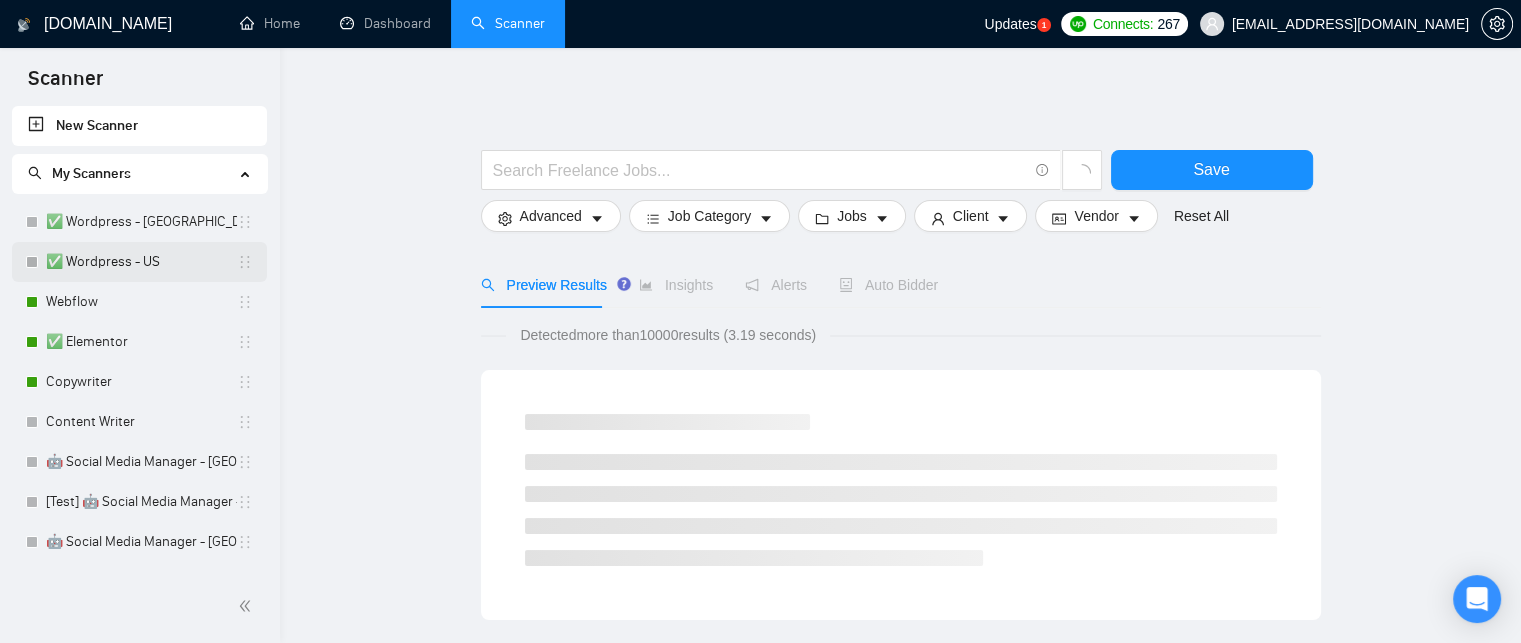 click on "✅ Wordpress - US" at bounding box center [141, 262] 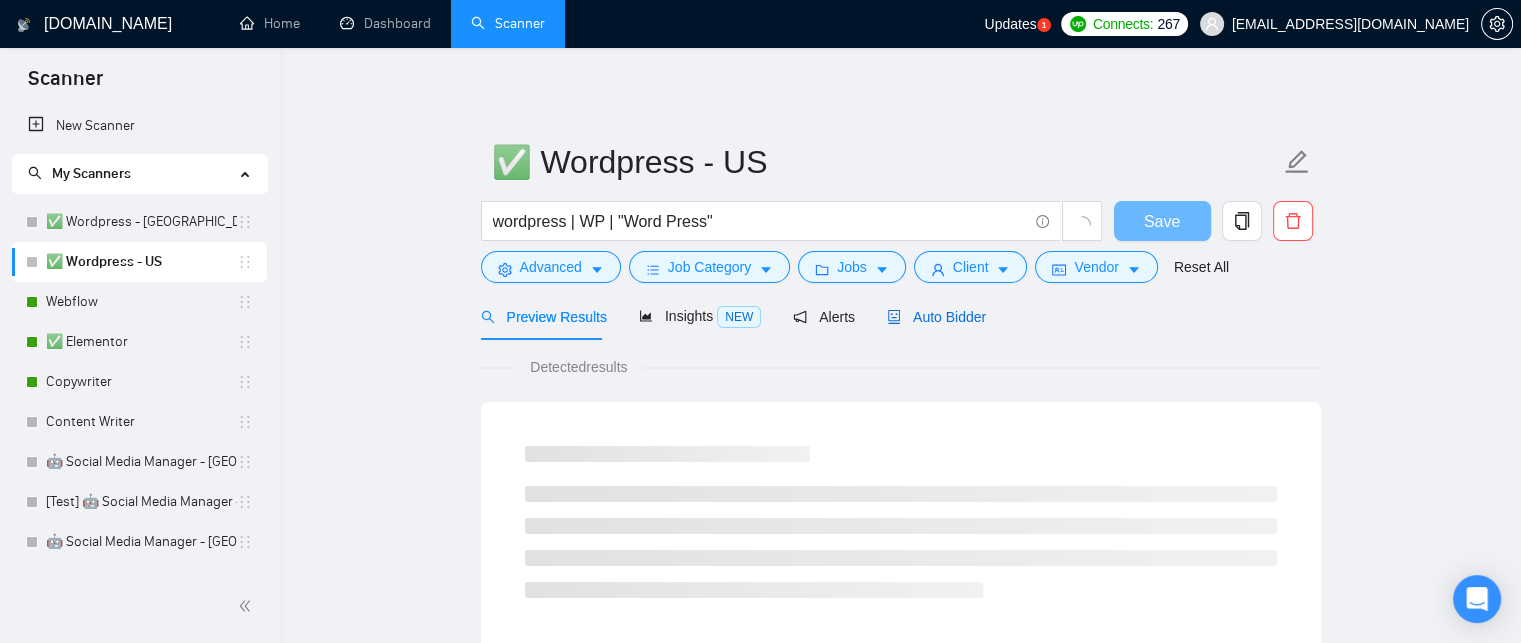 click on "Auto Bidder" at bounding box center (936, 317) 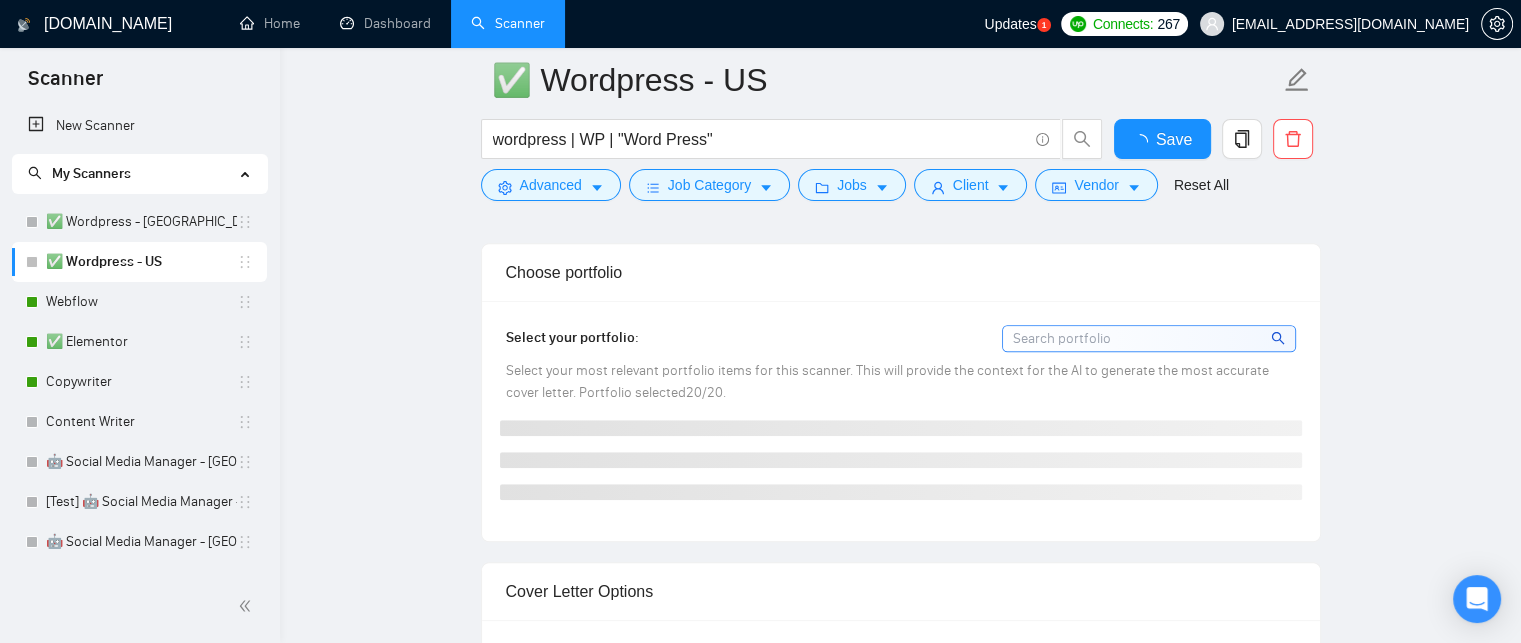 type 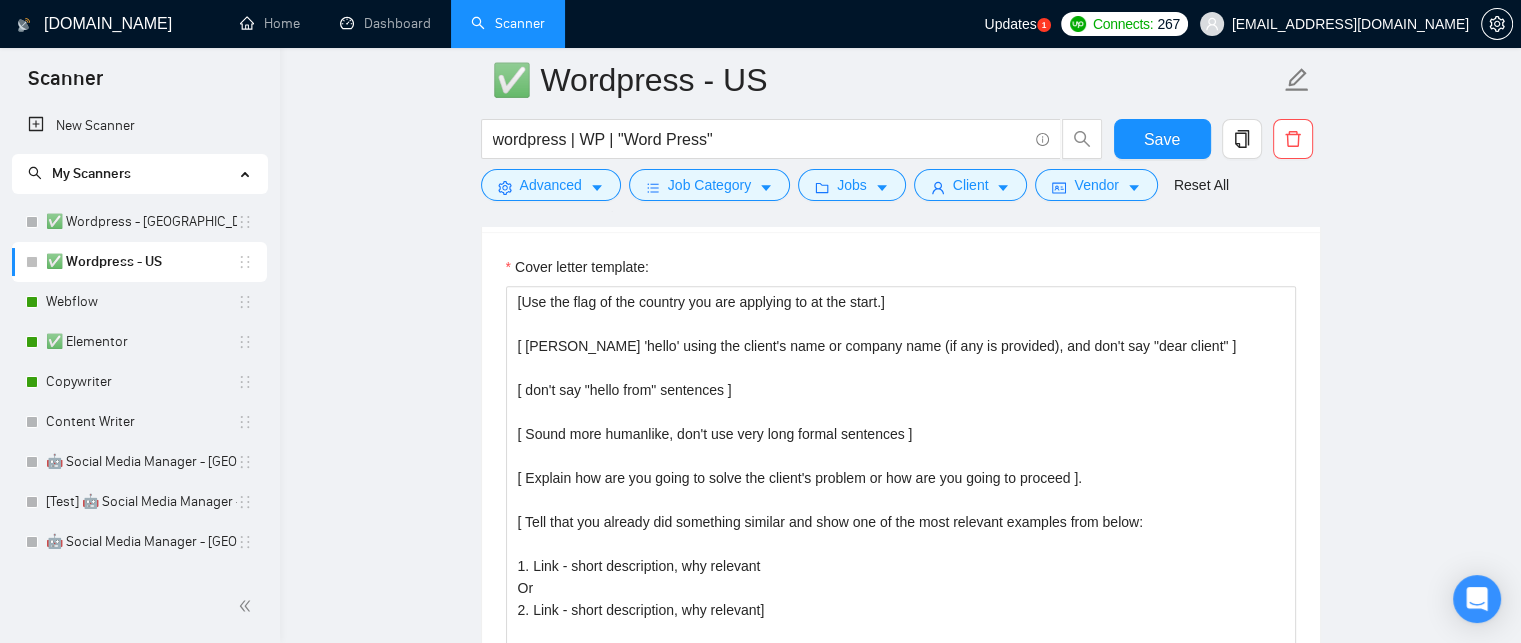 scroll, scrollTop: 1876, scrollLeft: 0, axis: vertical 